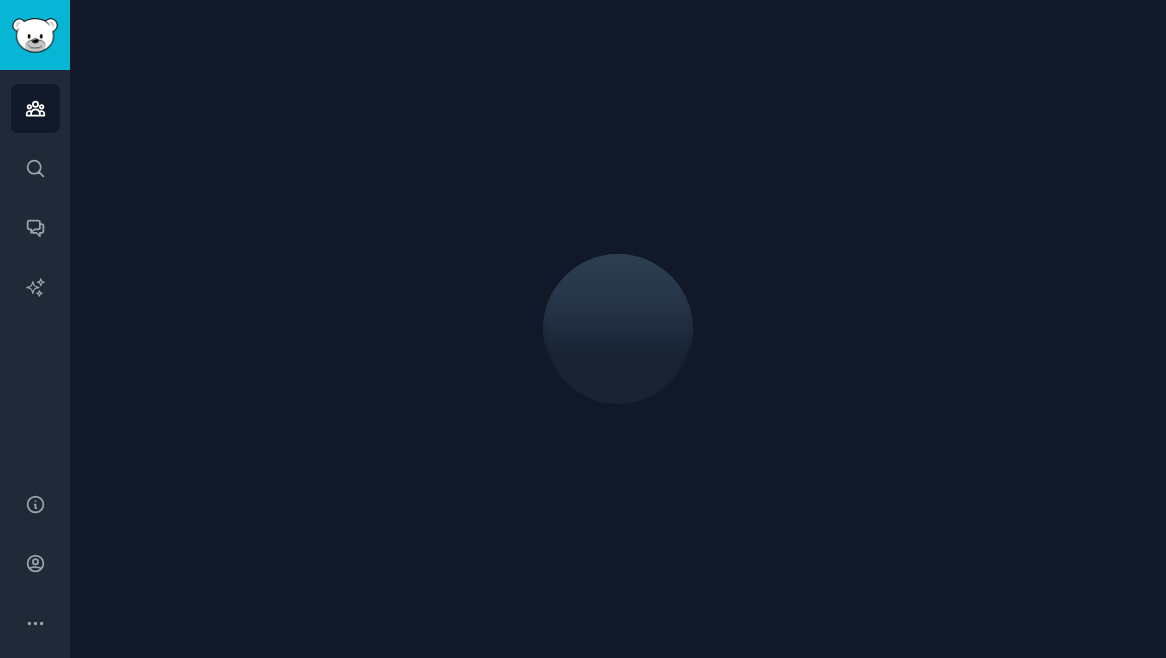 scroll, scrollTop: 0, scrollLeft: 0, axis: both 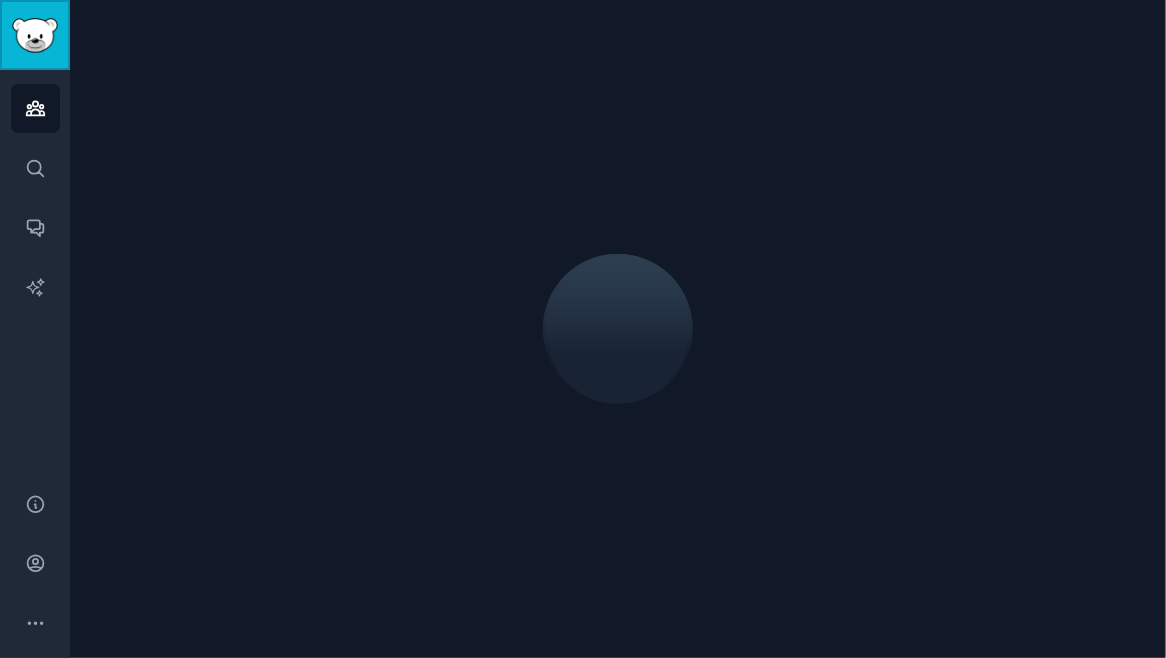 click at bounding box center (35, 35) 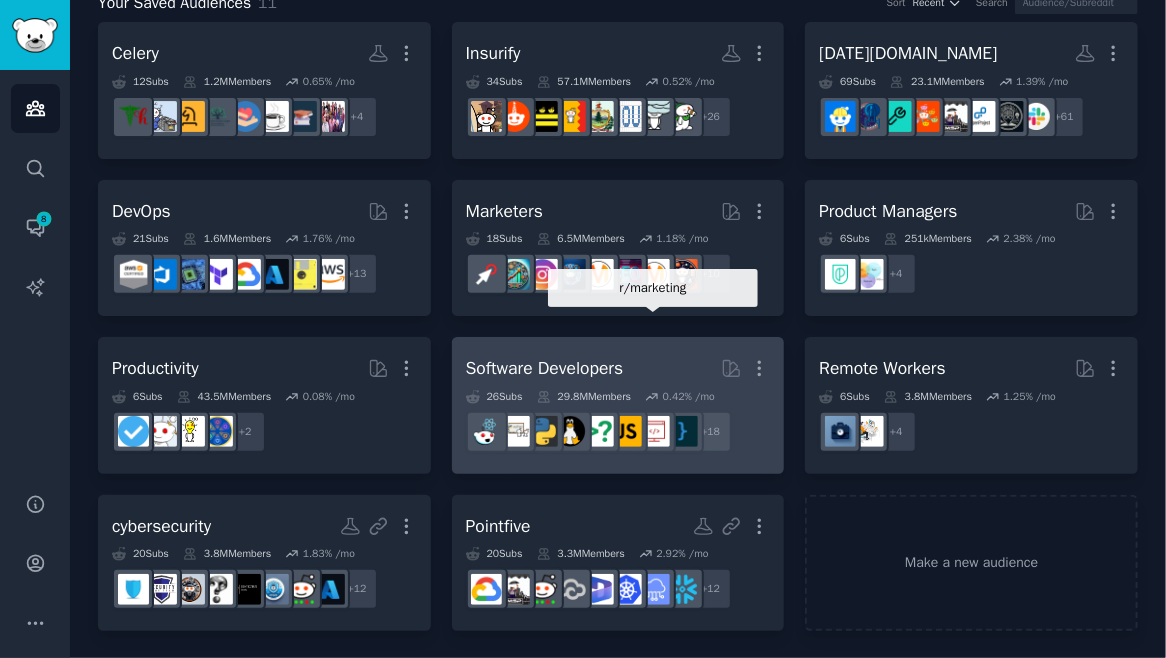 scroll, scrollTop: 135, scrollLeft: 0, axis: vertical 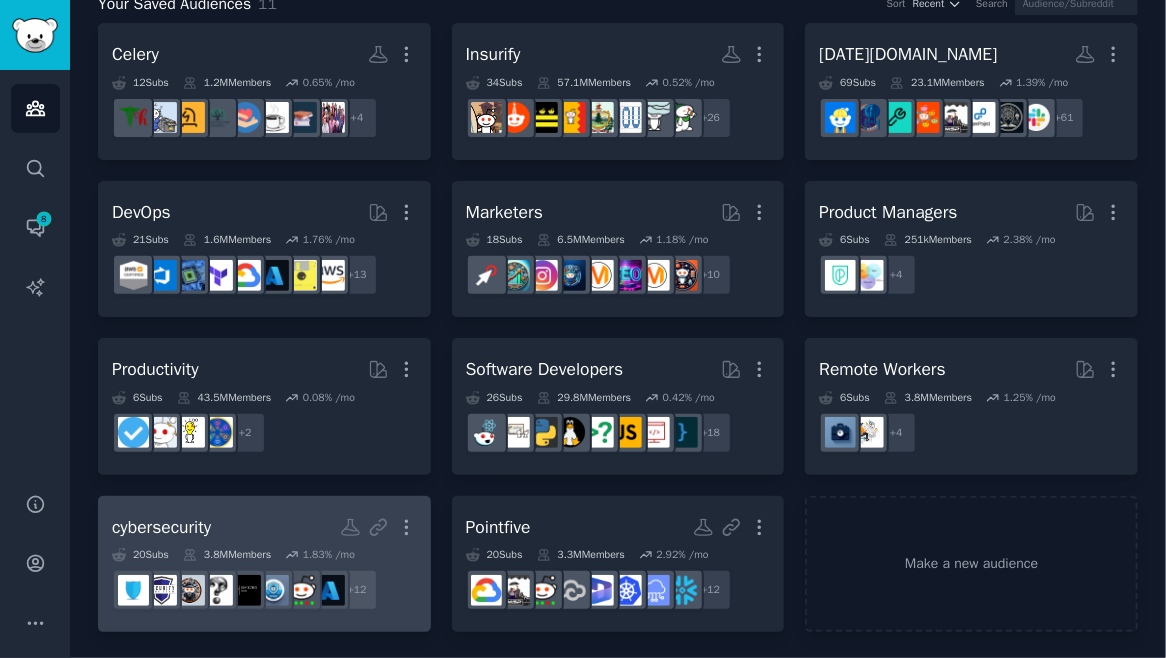 click on "cybersecurity Custom Audience More" at bounding box center (264, 527) 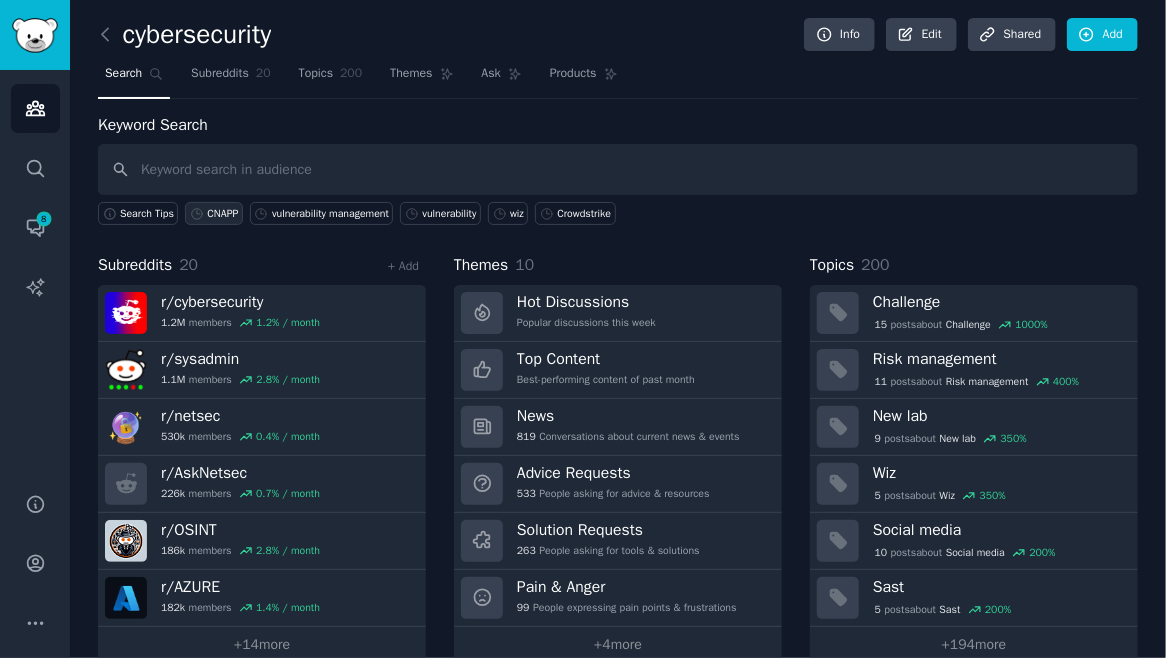 click on "CNAPP" at bounding box center (222, 214) 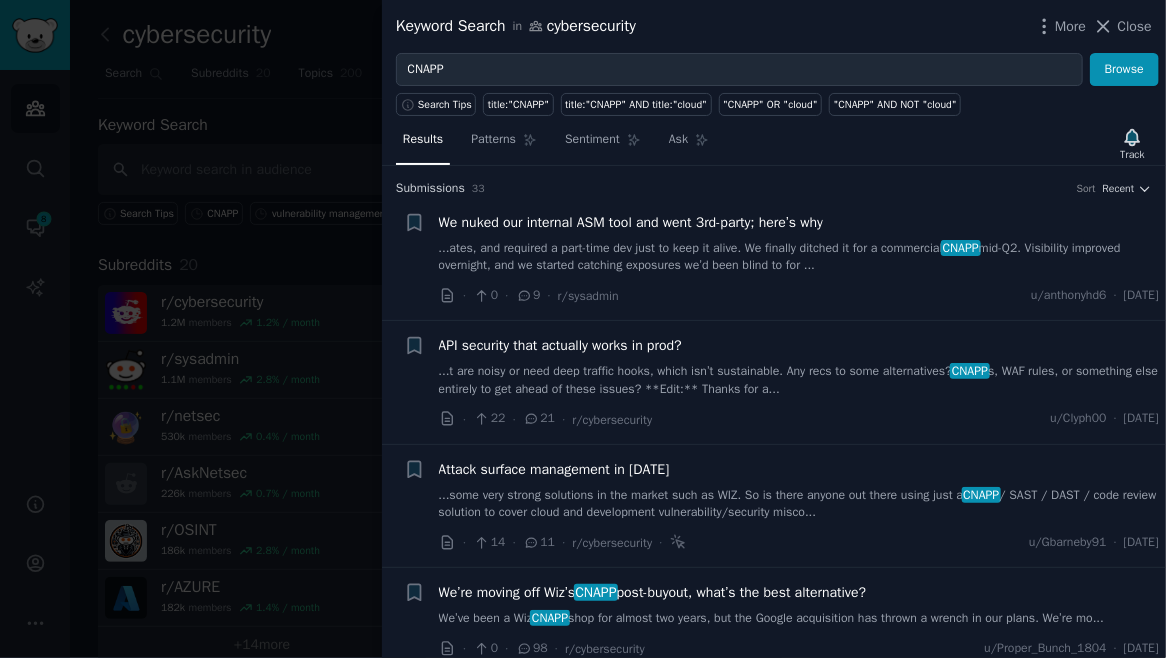 click on "...ates, and required a part-time dev just to keep it alive. We finally ditched it for a commercial  CNAPP  mid-Q2. Visibility improved overnight, and we started catching exposures we’d been blind to for ..." at bounding box center (799, 257) 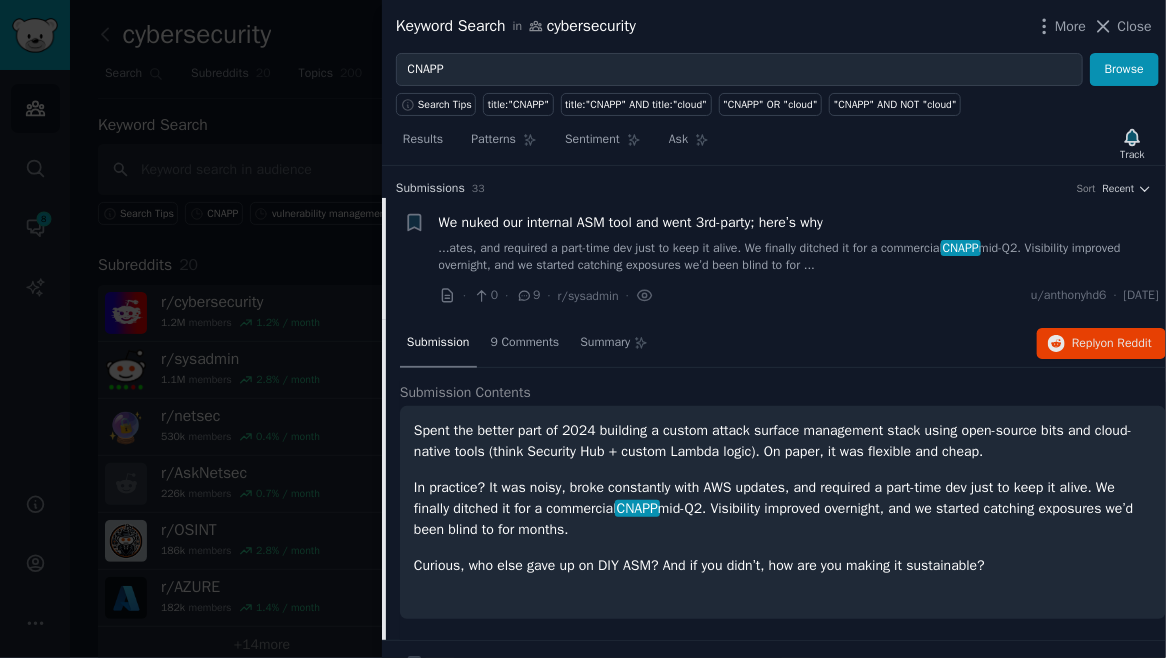 scroll, scrollTop: 31, scrollLeft: 0, axis: vertical 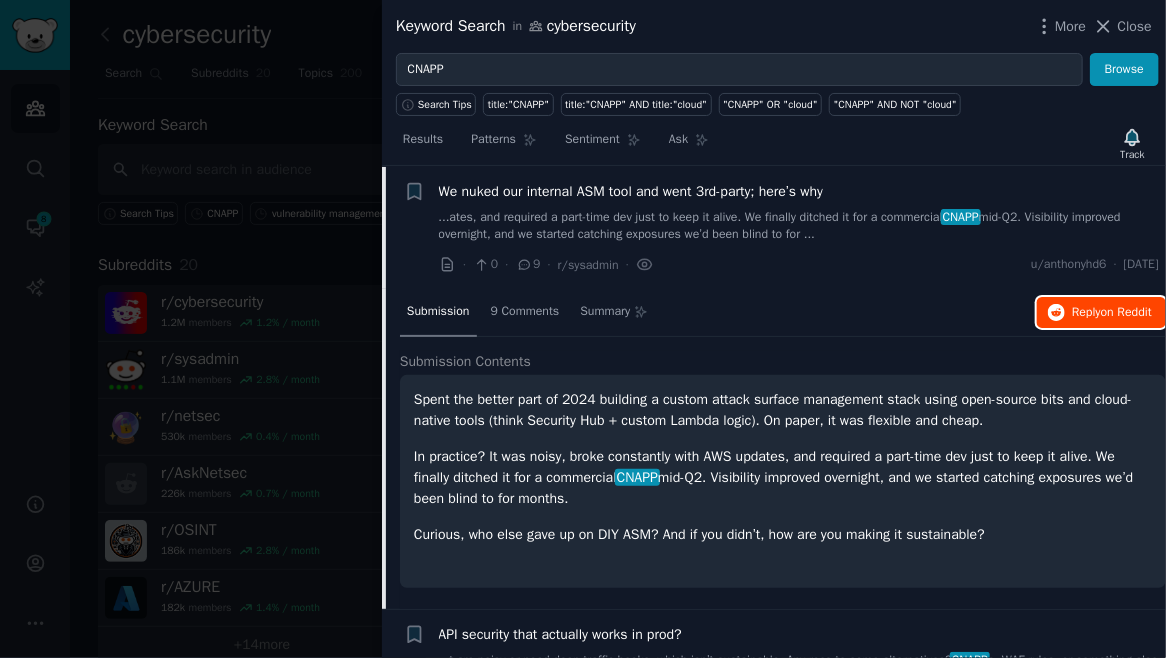 click on "Reply  on Reddit" at bounding box center [1112, 313] 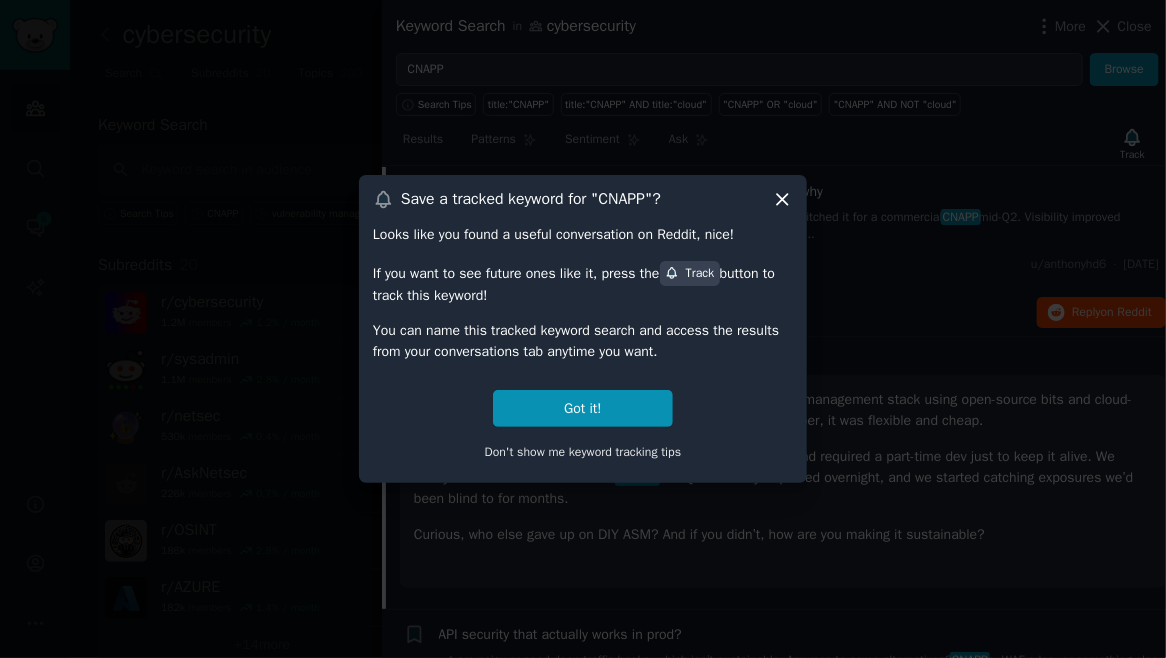 click 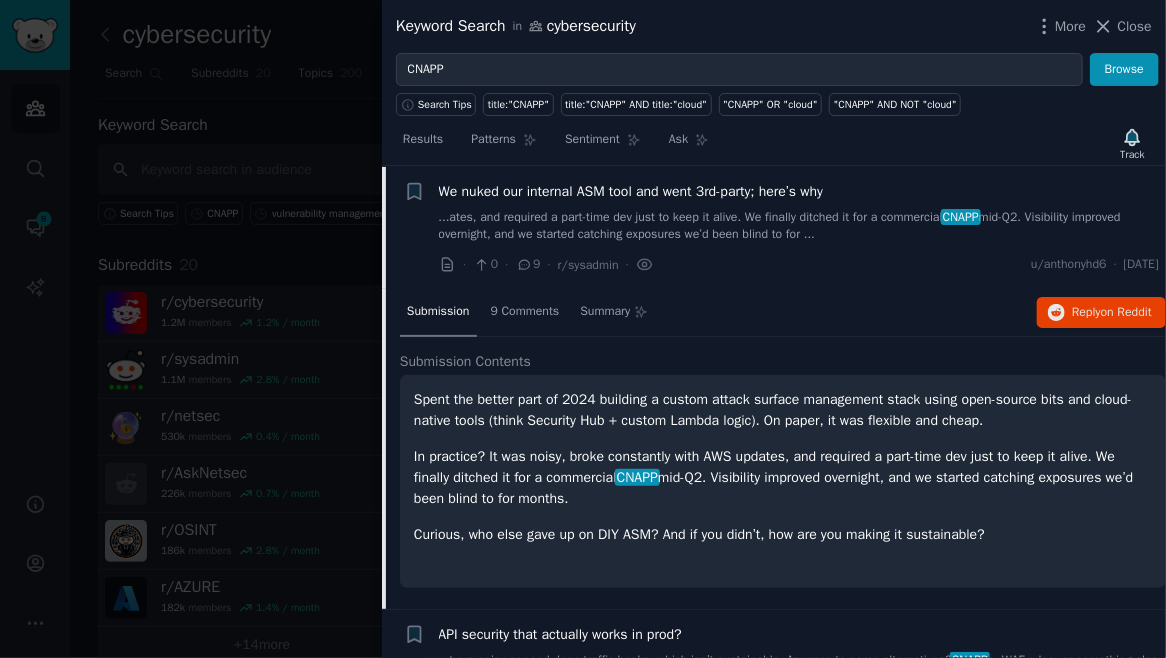 click at bounding box center (583, 329) 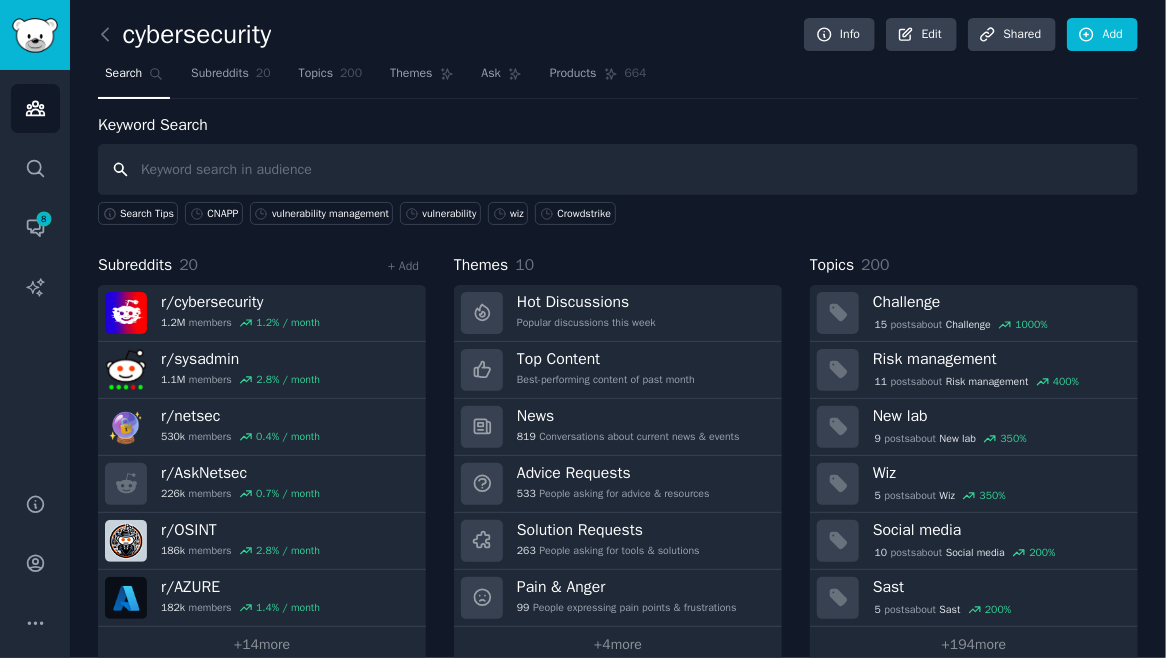 click at bounding box center (618, 169) 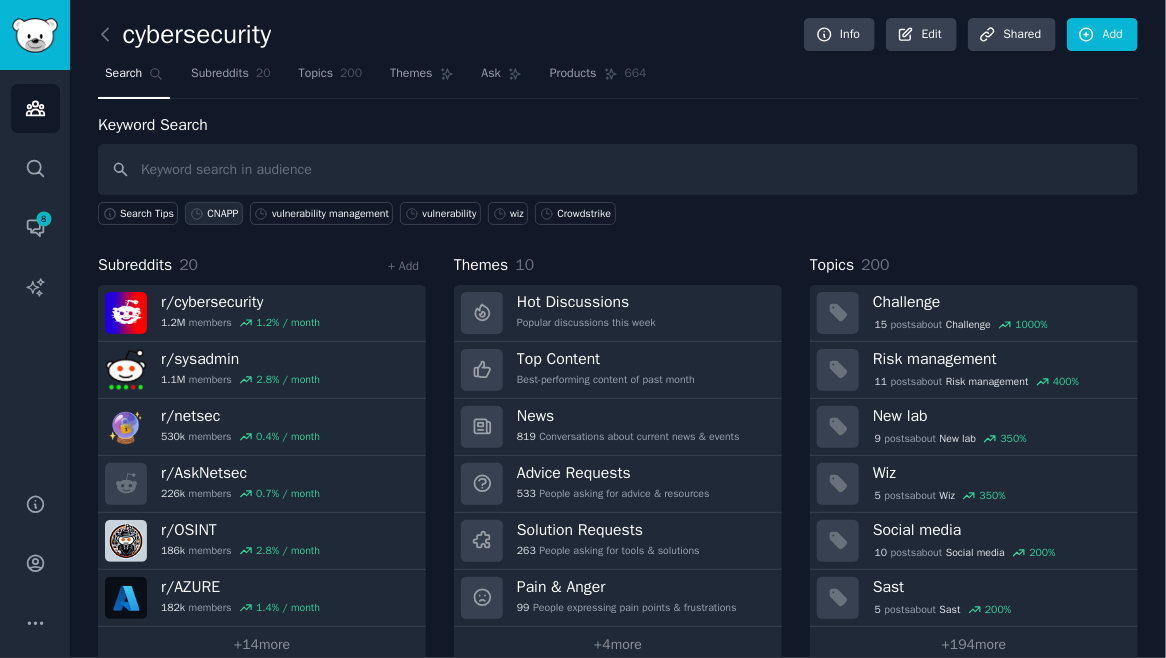 click on "CNAPP" at bounding box center (222, 214) 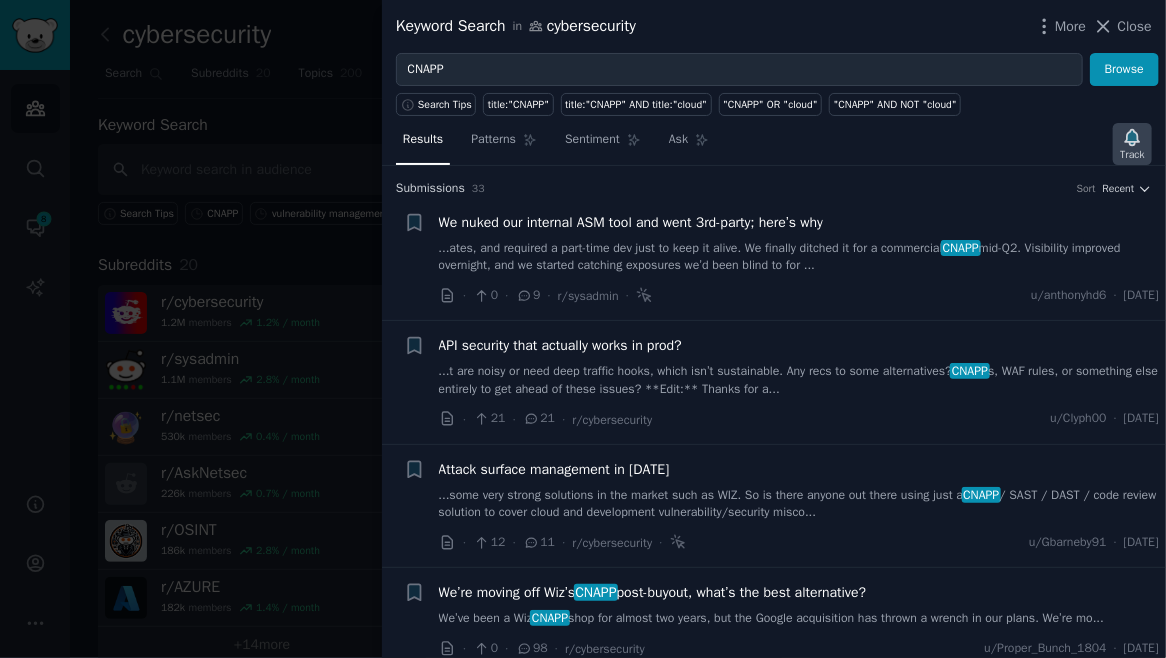 click 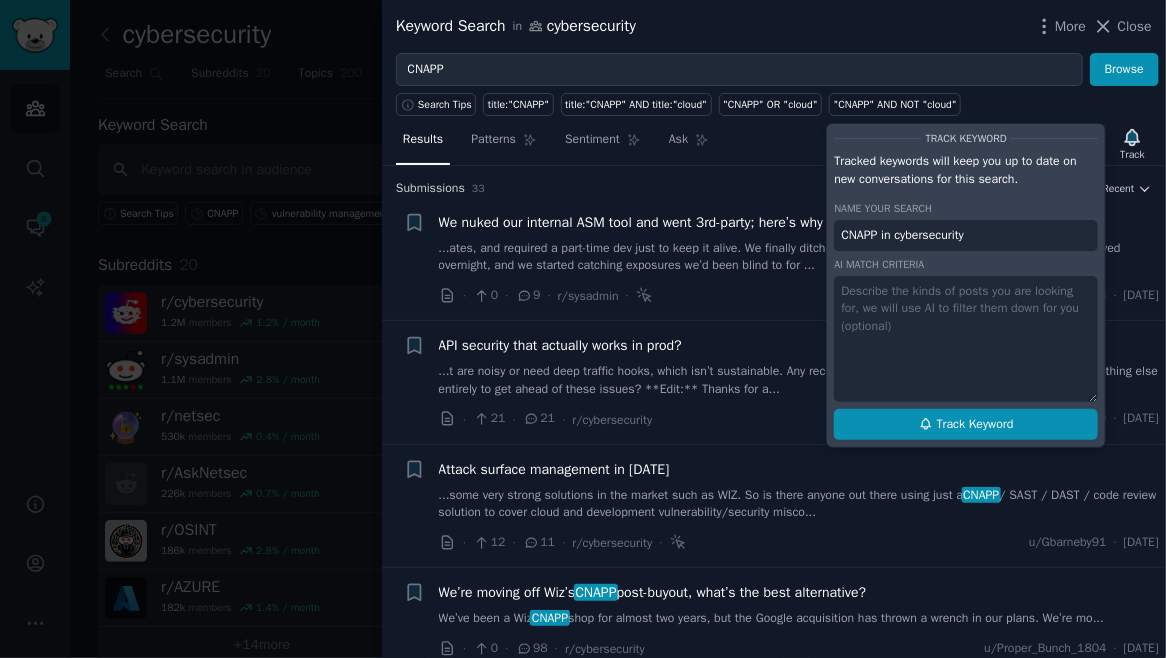 click on "Track Keyword" at bounding box center [975, 425] 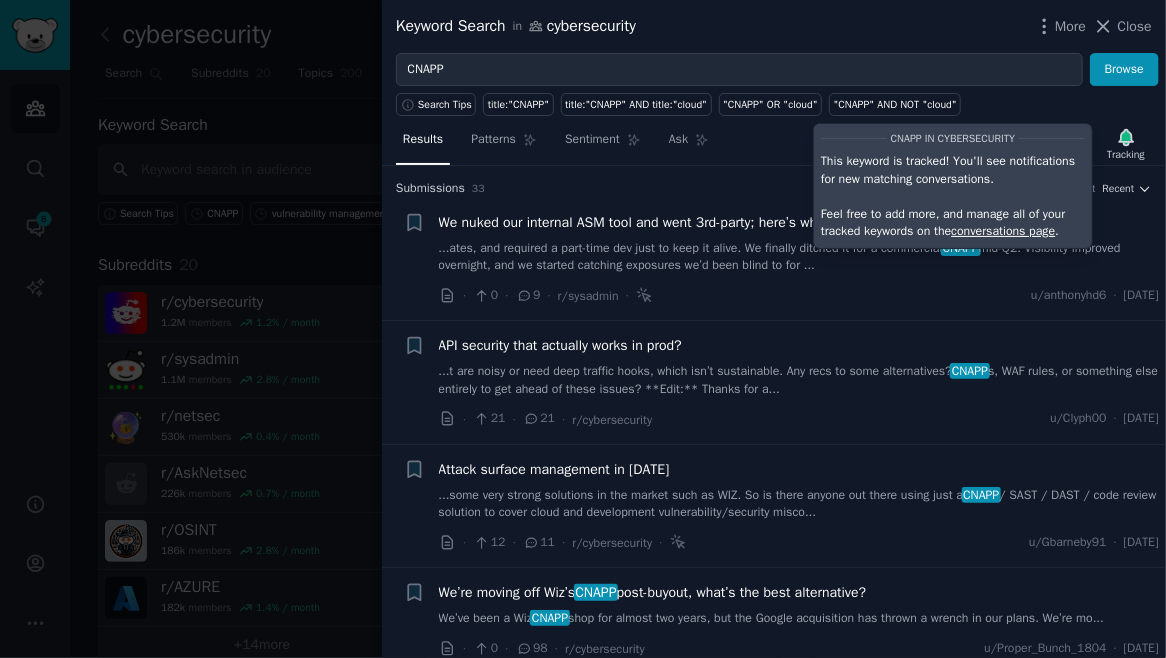 drag, startPoint x: 23, startPoint y: 381, endPoint x: 33, endPoint y: 422, distance: 42.201897 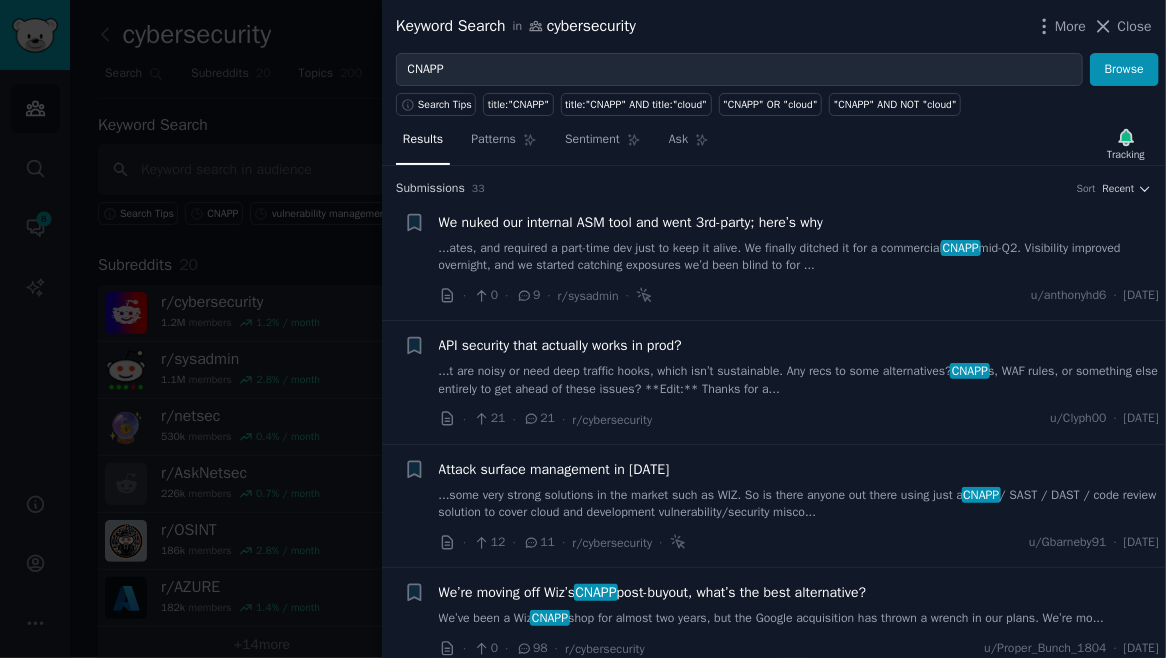 click at bounding box center (583, 329) 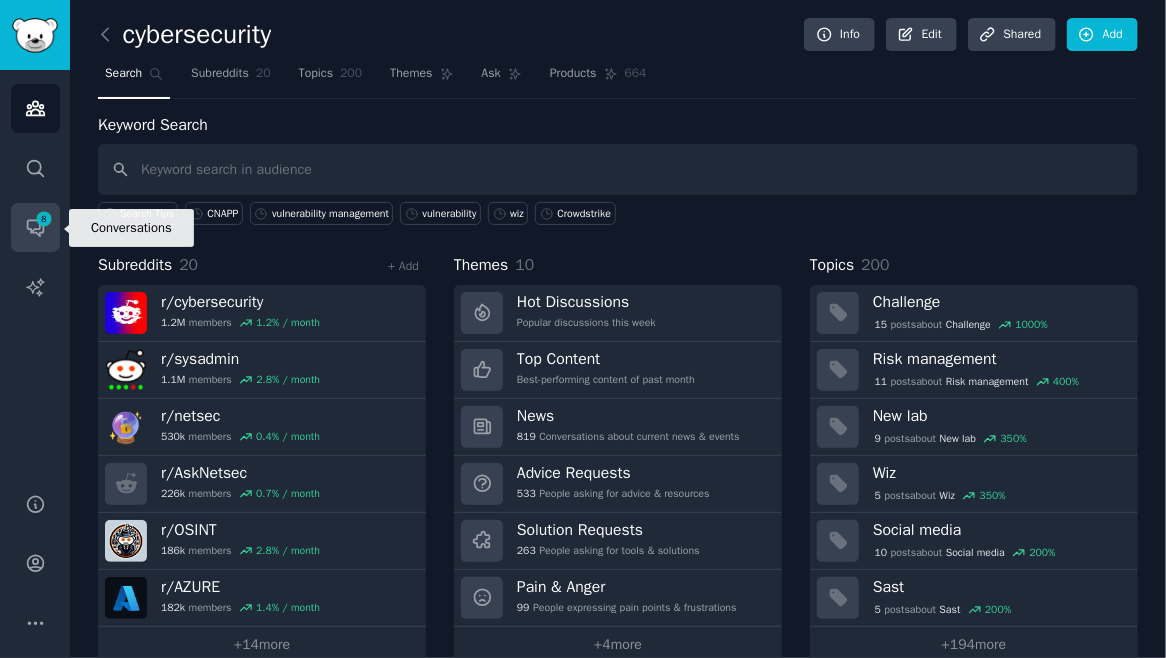 click 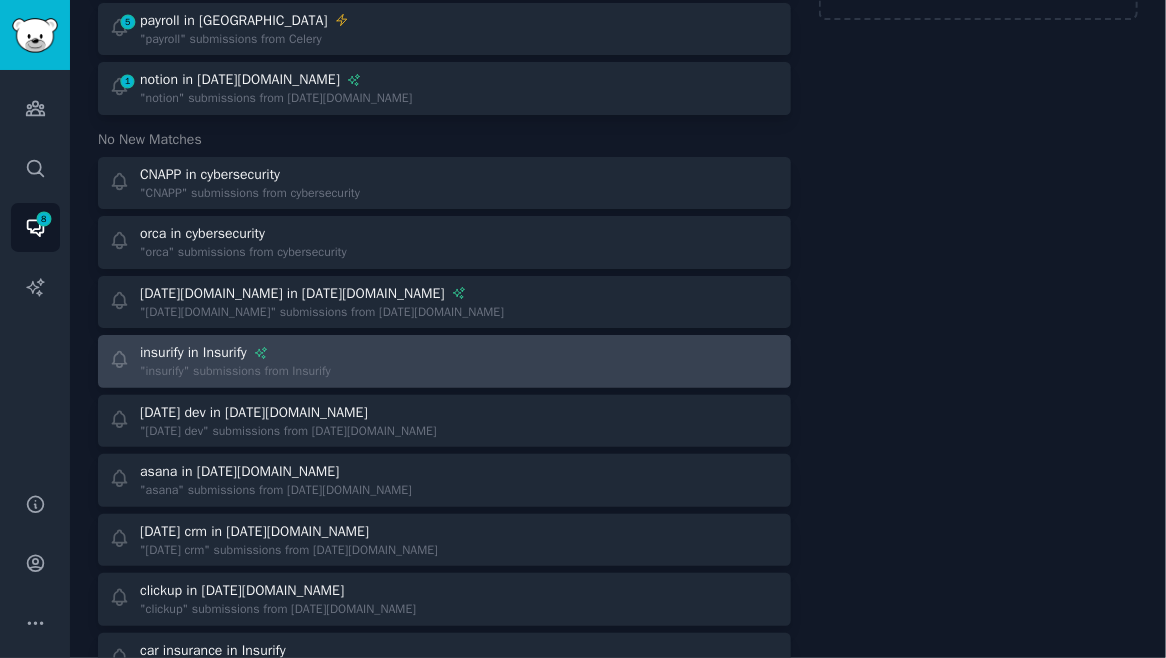 scroll, scrollTop: 204, scrollLeft: 0, axis: vertical 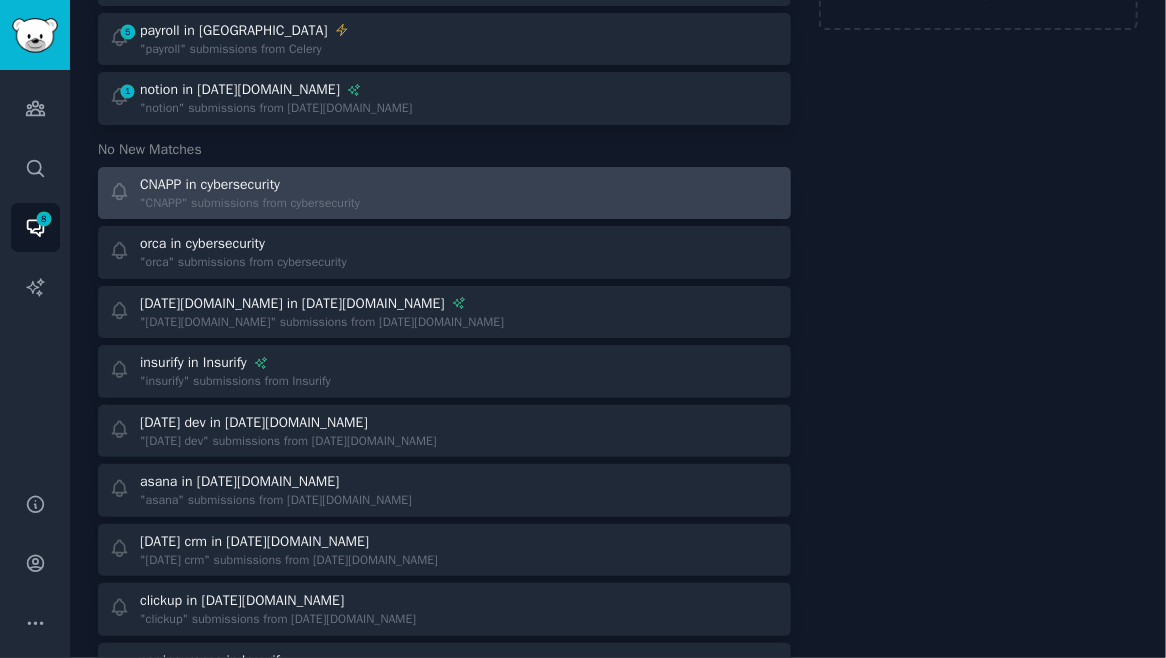 click on "CNAPP in cybersecurity "CNAPP" submissions from cybersecurity" at bounding box center [444, 193] 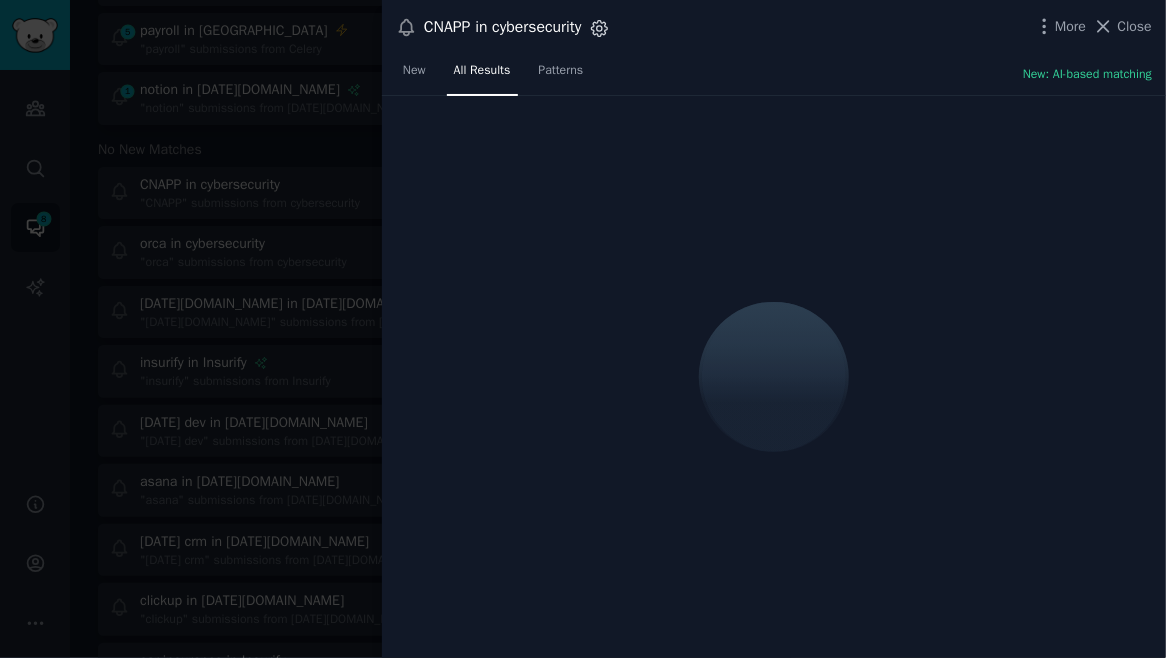 click 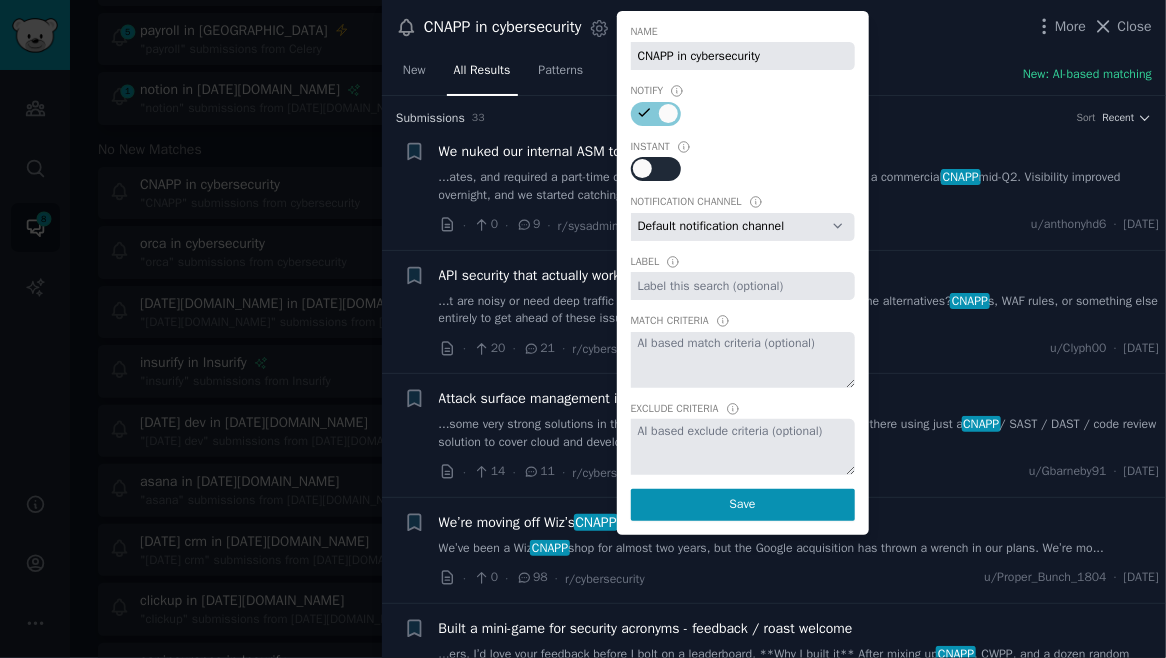 click at bounding box center (656, 169) 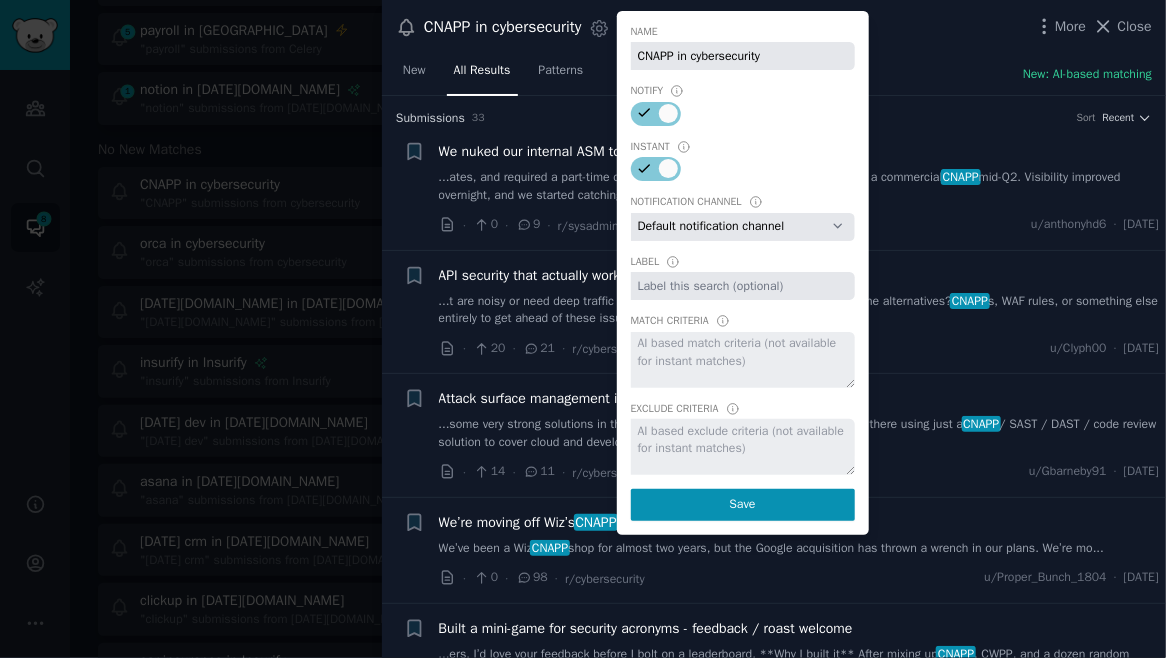 click on "Default notification channel [EMAIL_ADDRESS][DOMAIN_NAME] Email: [EMAIL_ADDRESS][DOMAIN_NAME] Slack: [EMAIL_ADDRESS][DOMAIN_NAME]" at bounding box center [743, 227] 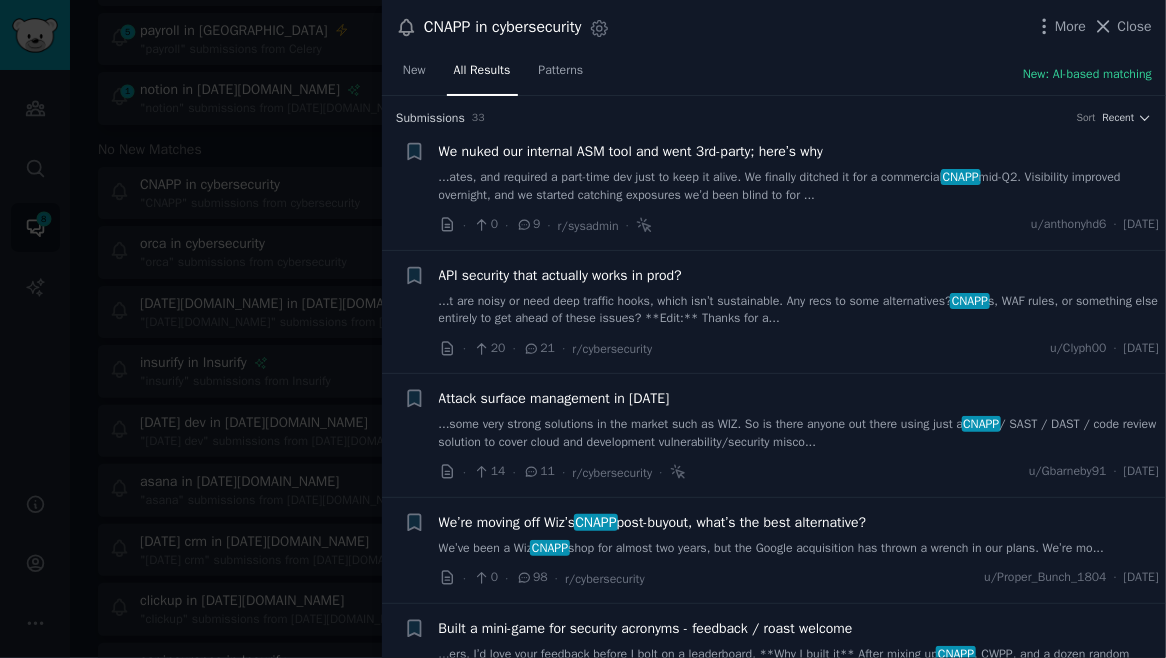 click at bounding box center (583, 329) 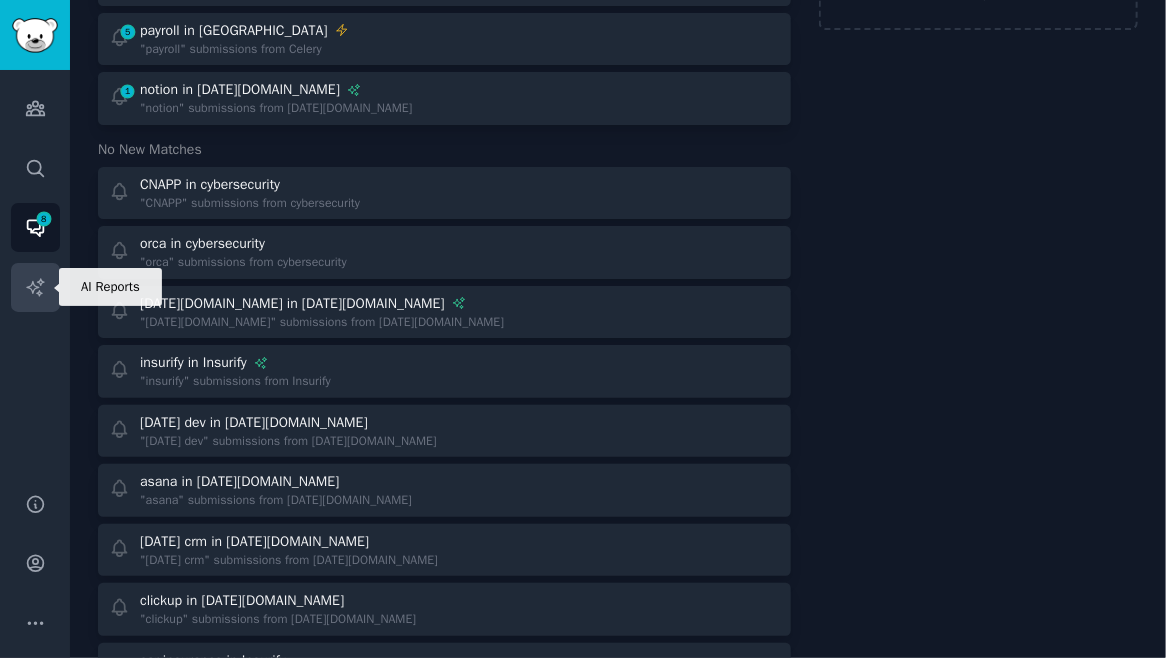 click on "AI Reports" at bounding box center [35, 287] 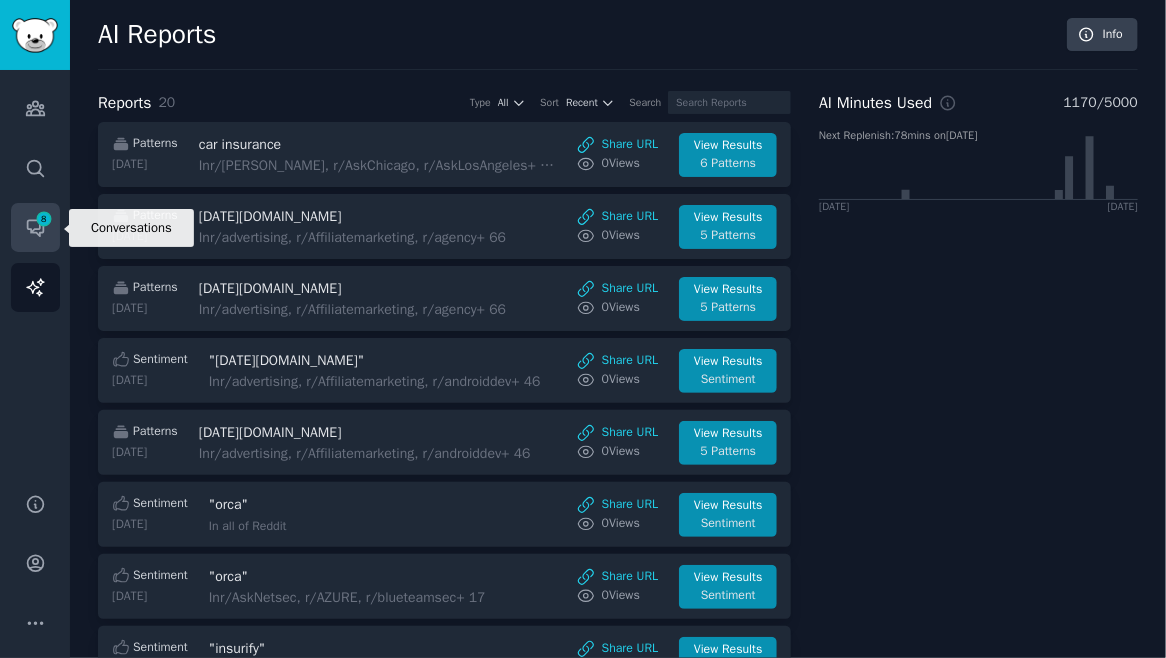 click on "Conversations 8" at bounding box center [35, 227] 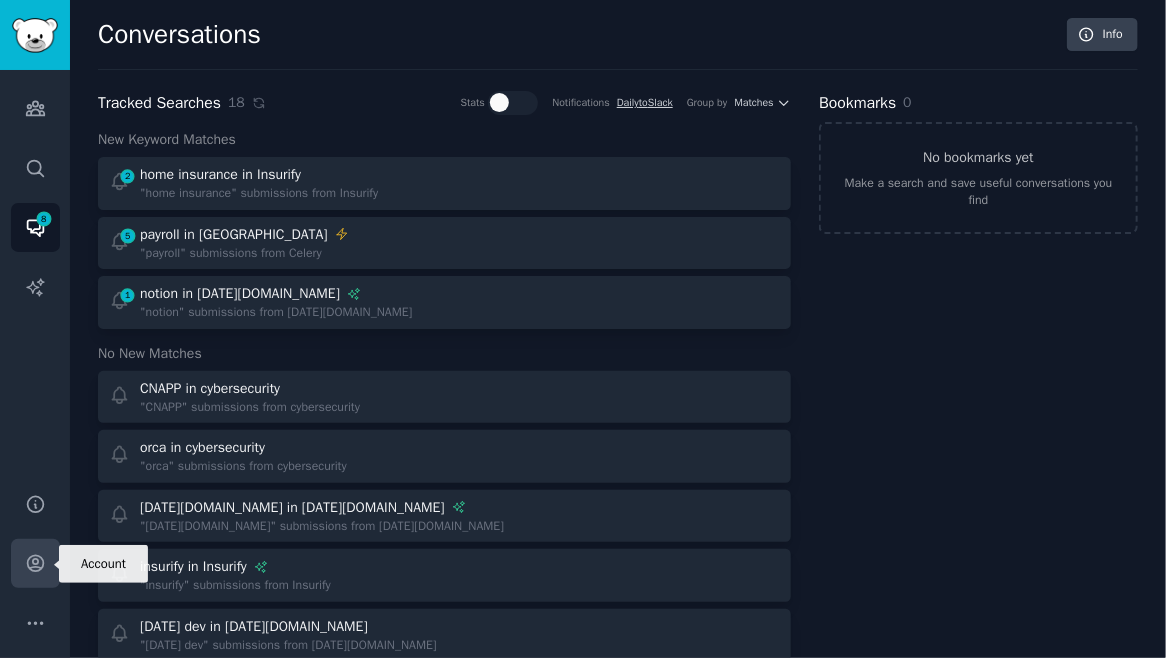 click 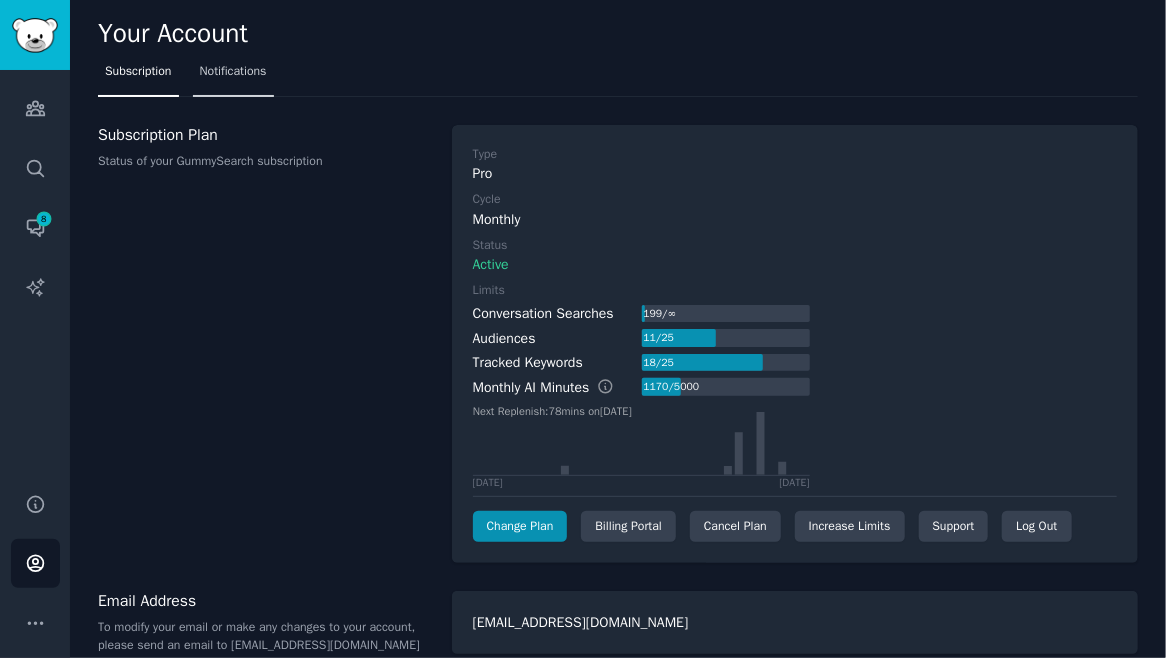 click on "Notifications" at bounding box center (233, 76) 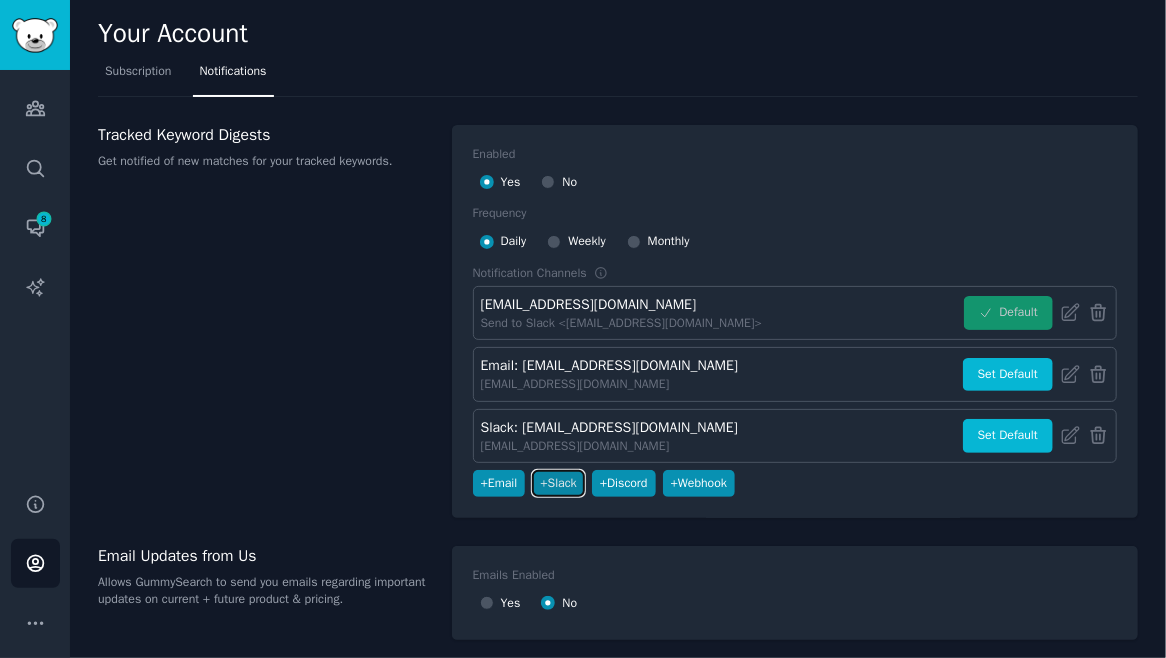 click on "+  Slack" at bounding box center [558, 484] 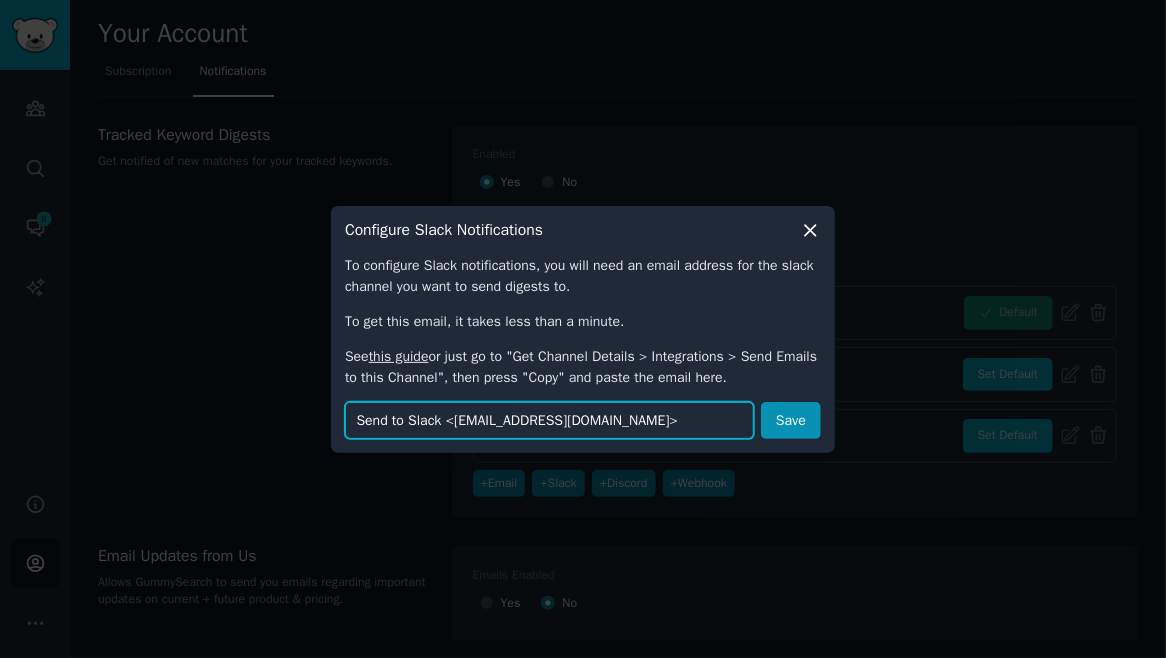 click on "Send to Slack <[EMAIL_ADDRESS][DOMAIN_NAME]>" at bounding box center [549, 420] 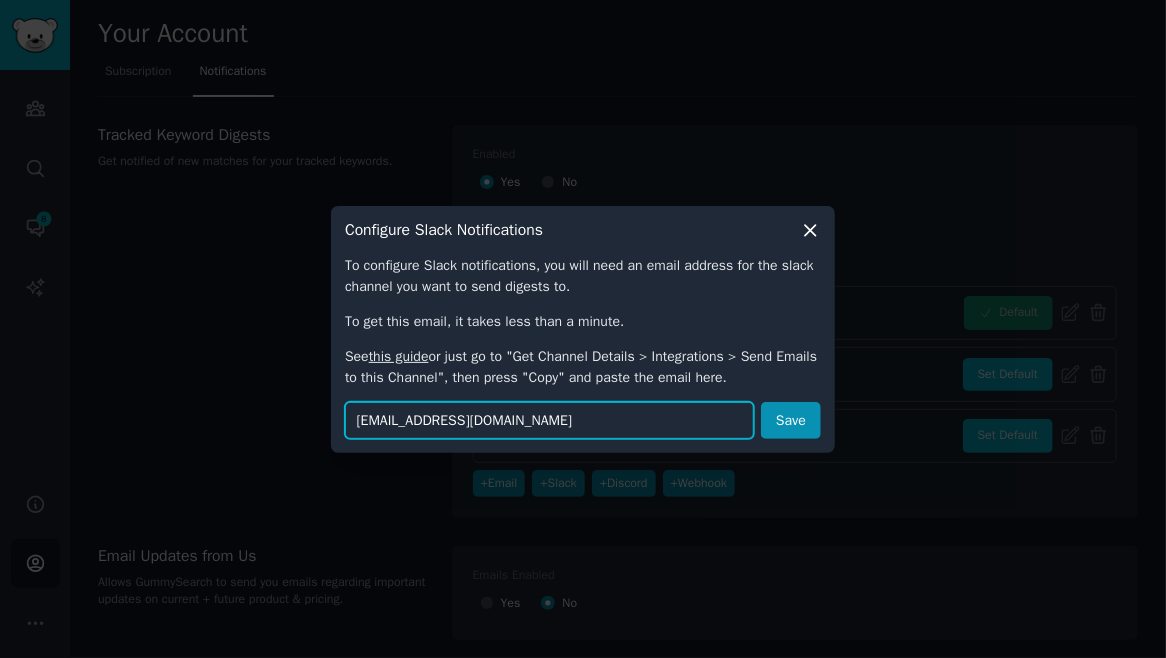 scroll, scrollTop: 0, scrollLeft: 60, axis: horizontal 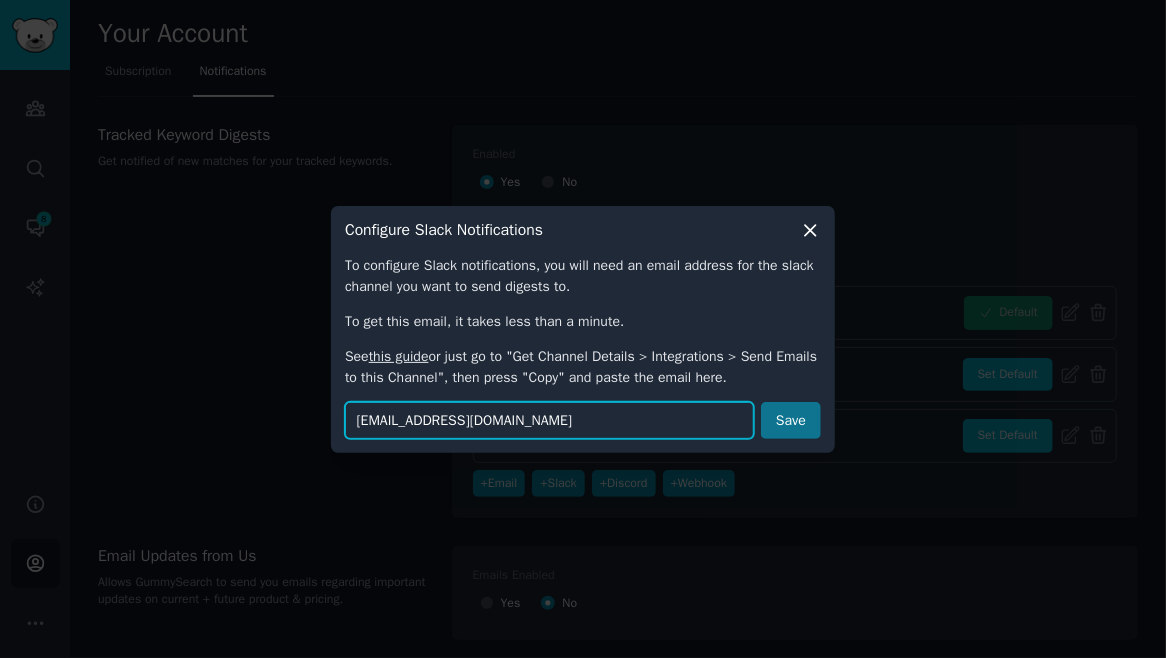 type on "[EMAIL_ADDRESS][DOMAIN_NAME]" 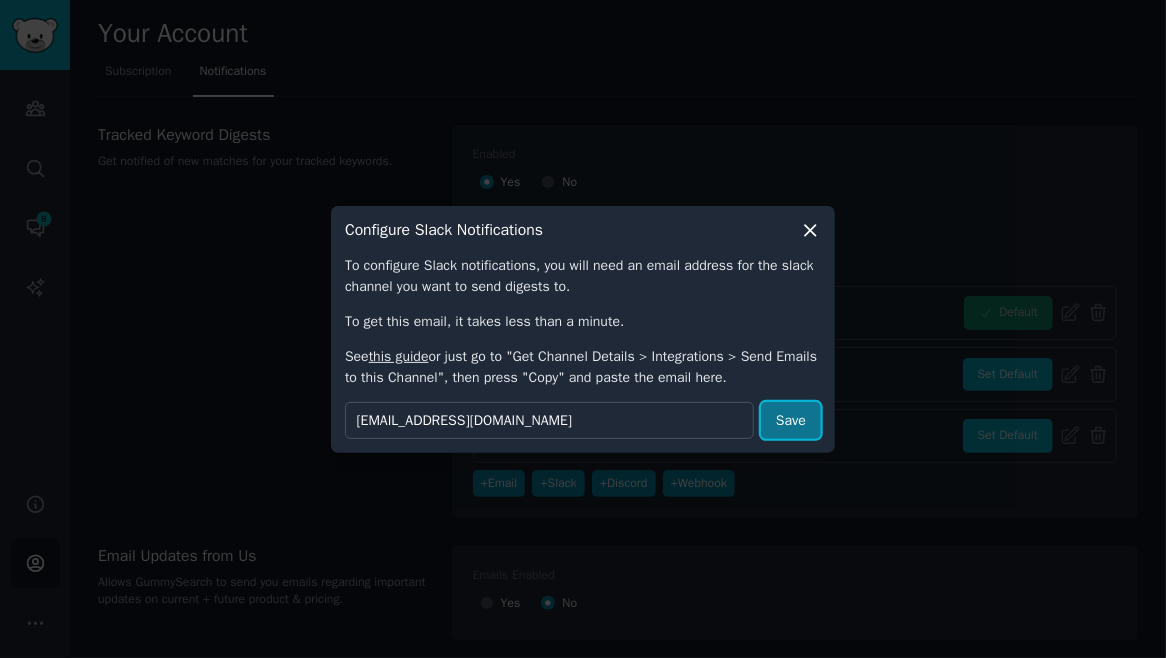 scroll, scrollTop: 0, scrollLeft: 0, axis: both 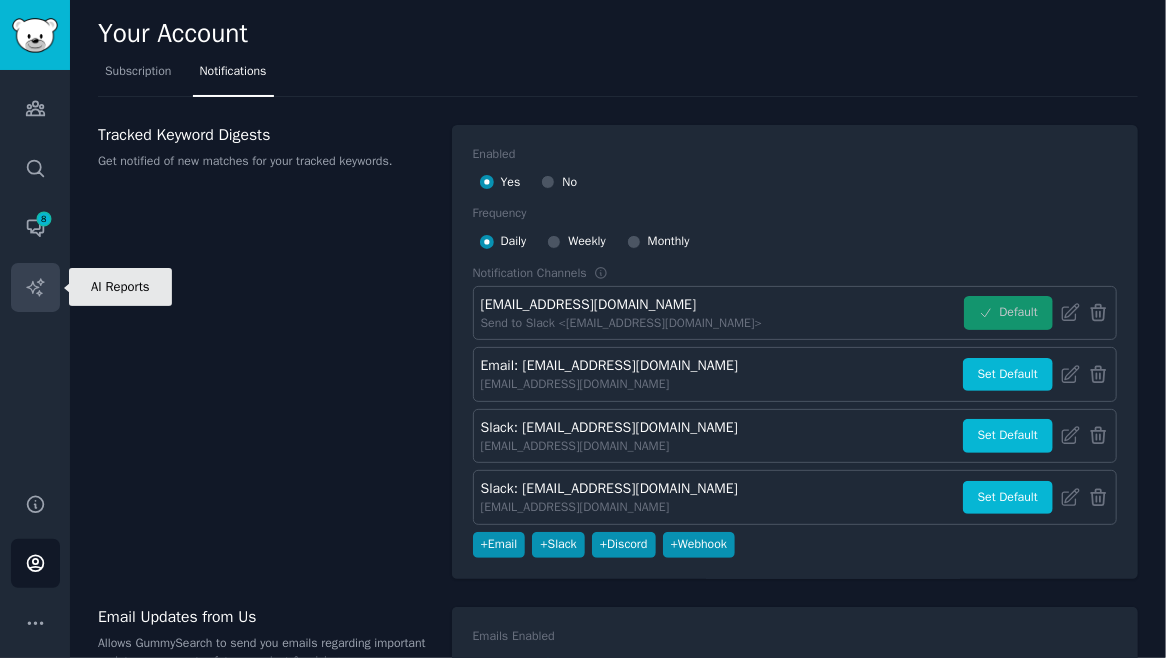 click 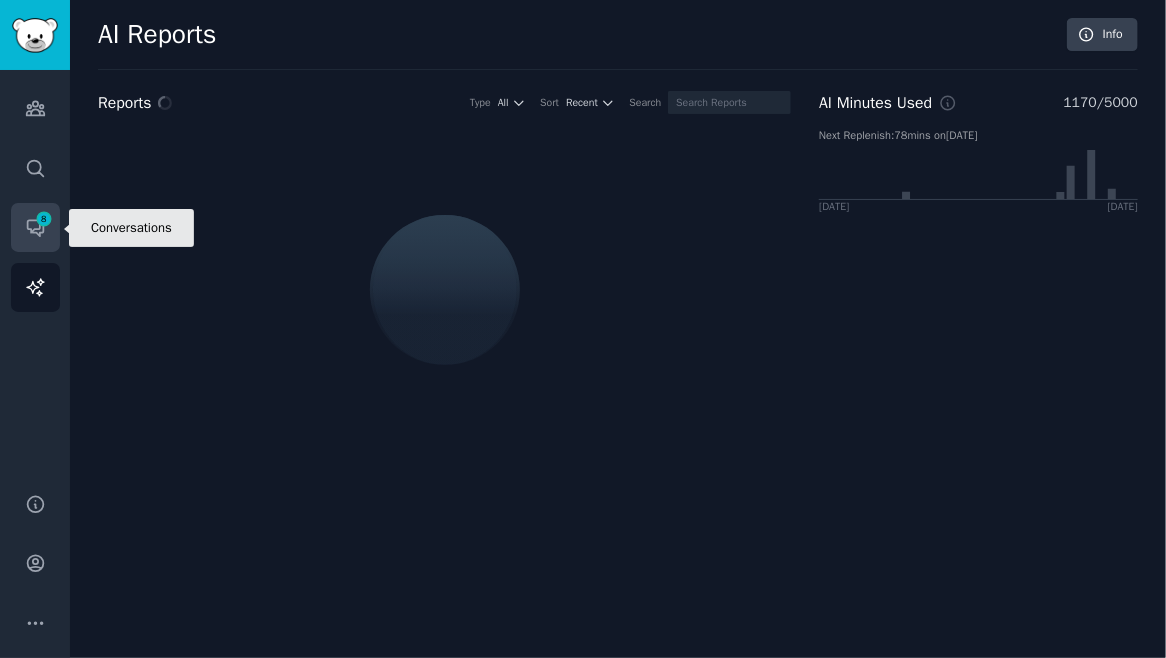 click 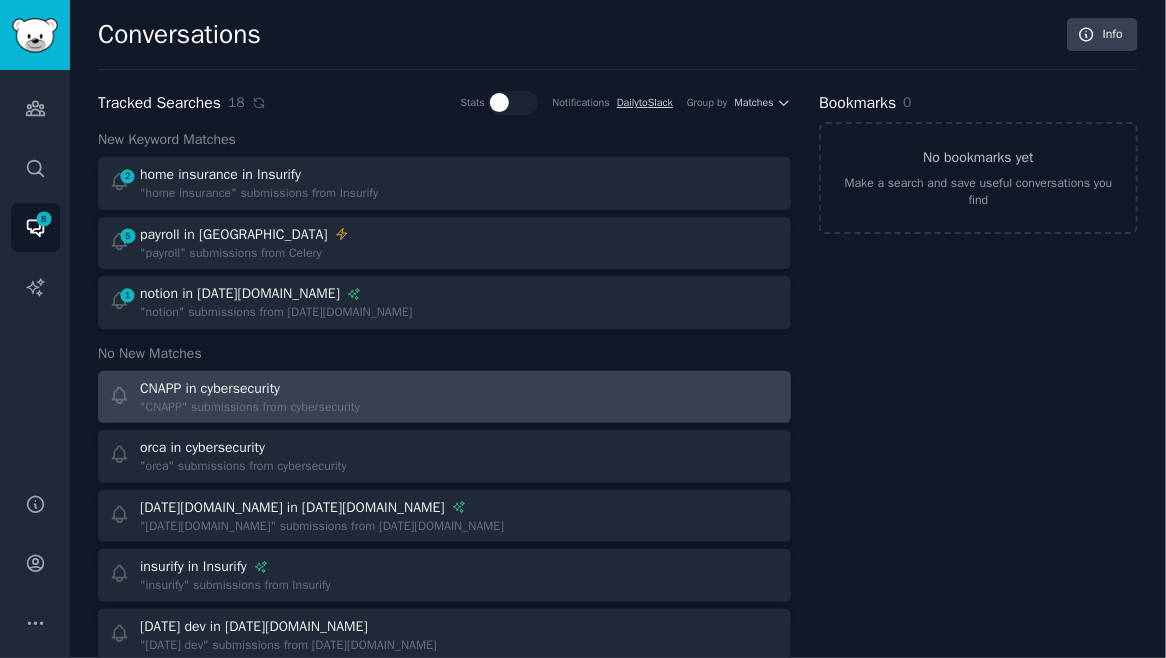 click on "CNAPP in cybersecurity" at bounding box center [250, 388] 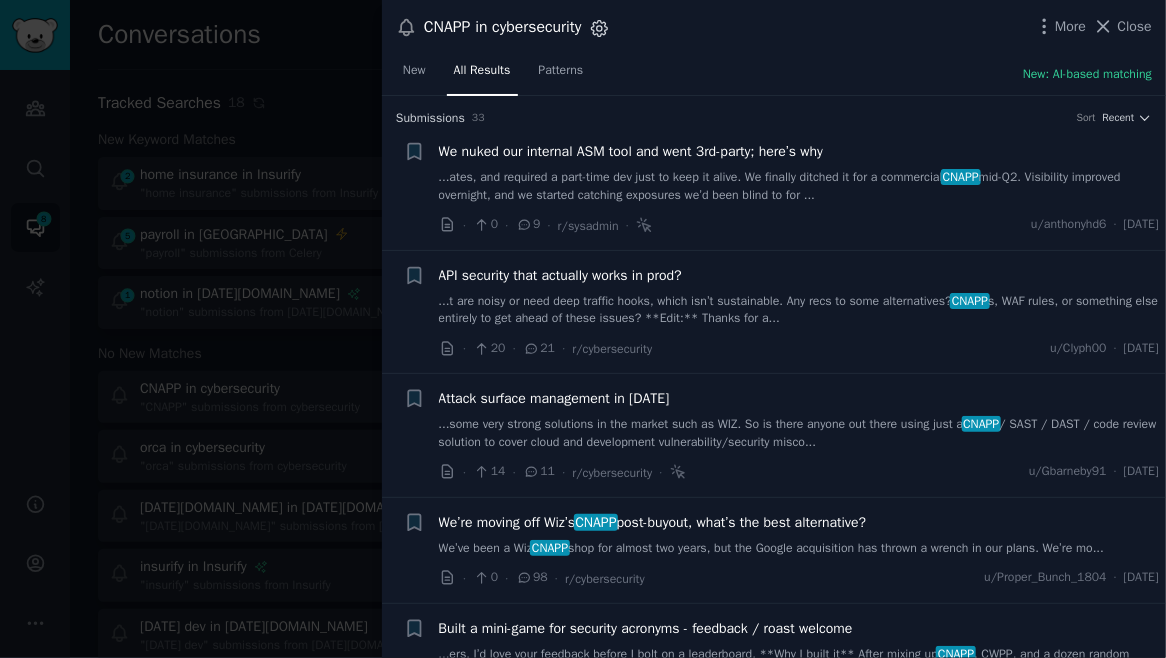 click 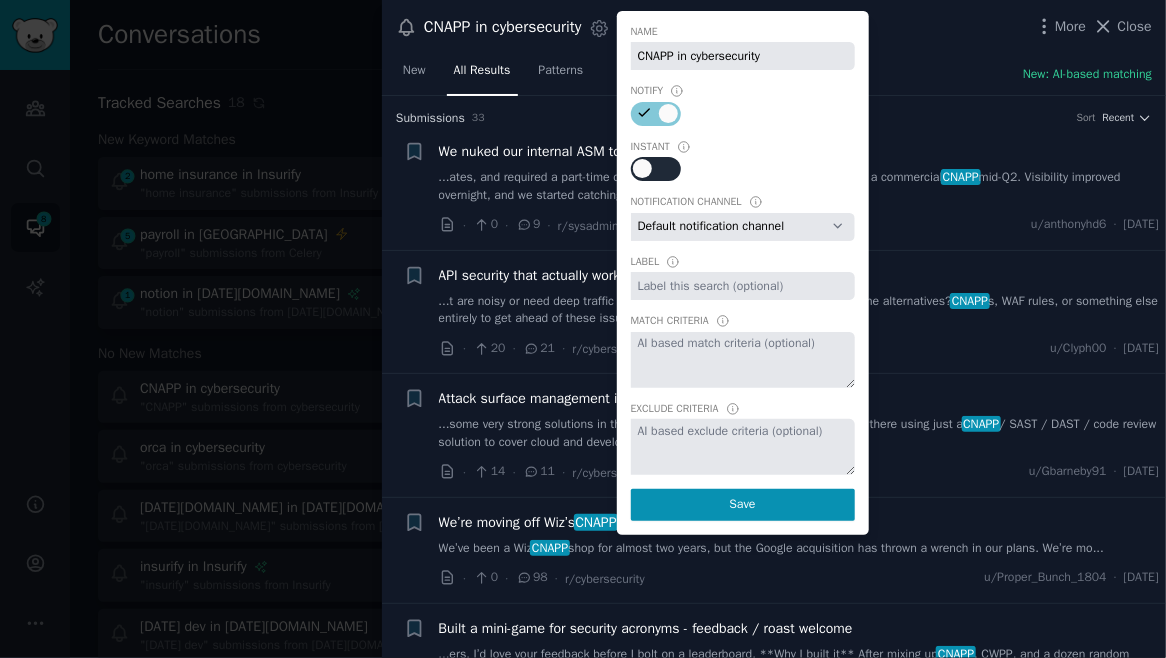 click 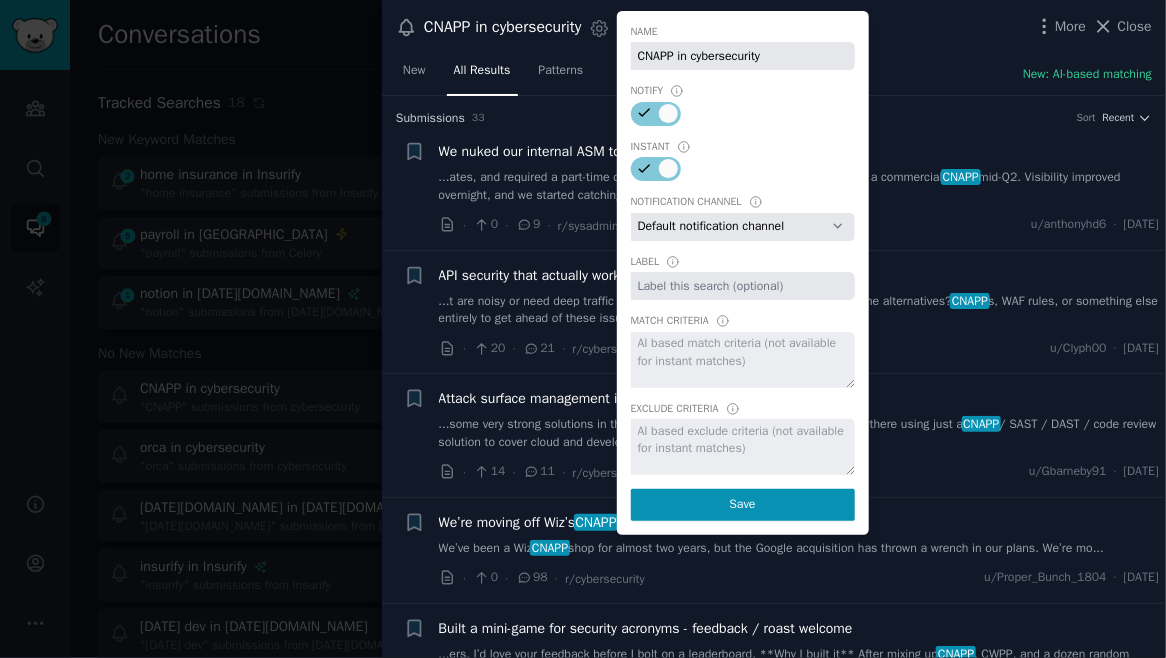 click on "Default notification channel [EMAIL_ADDRESS][DOMAIN_NAME] Email: [EMAIL_ADDRESS][DOMAIN_NAME] Slack: [EMAIL_ADDRESS][DOMAIN_NAME] Slack: [EMAIL_ADDRESS][DOMAIN_NAME]" at bounding box center (743, 227) 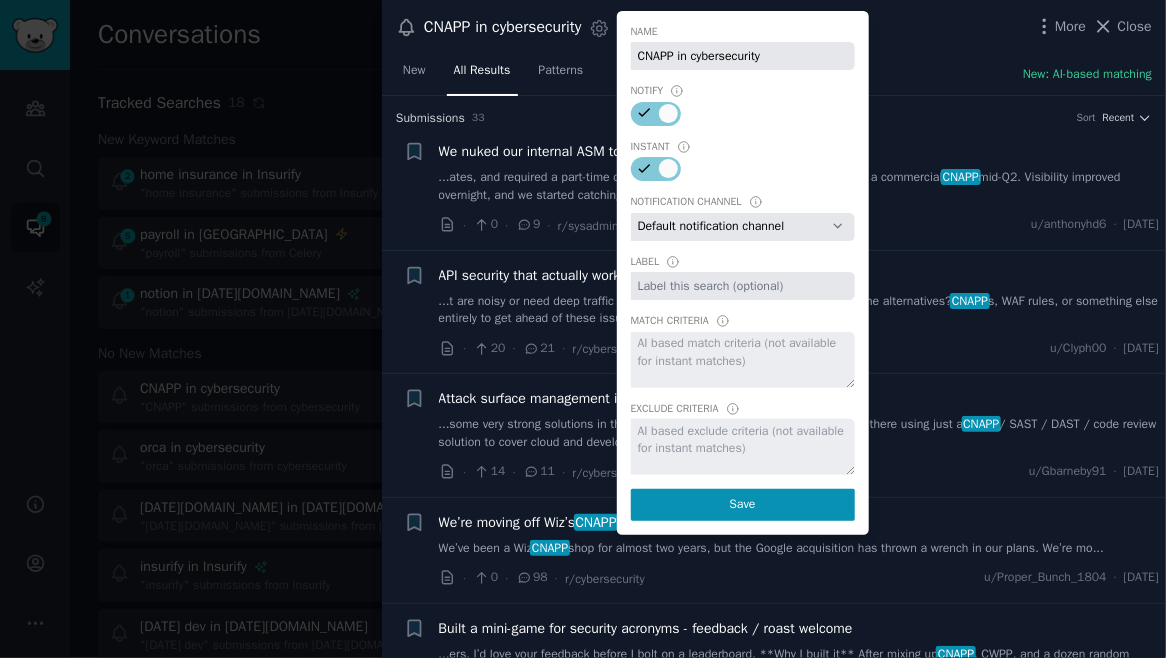 select on "406" 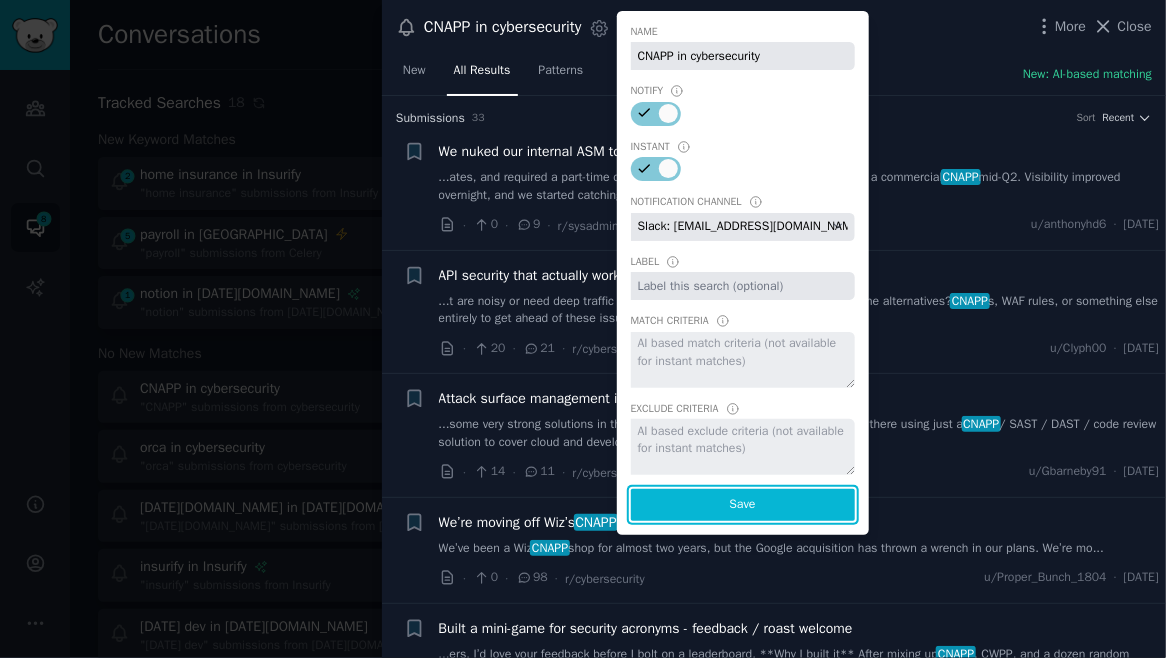 click on "Save" at bounding box center (743, 505) 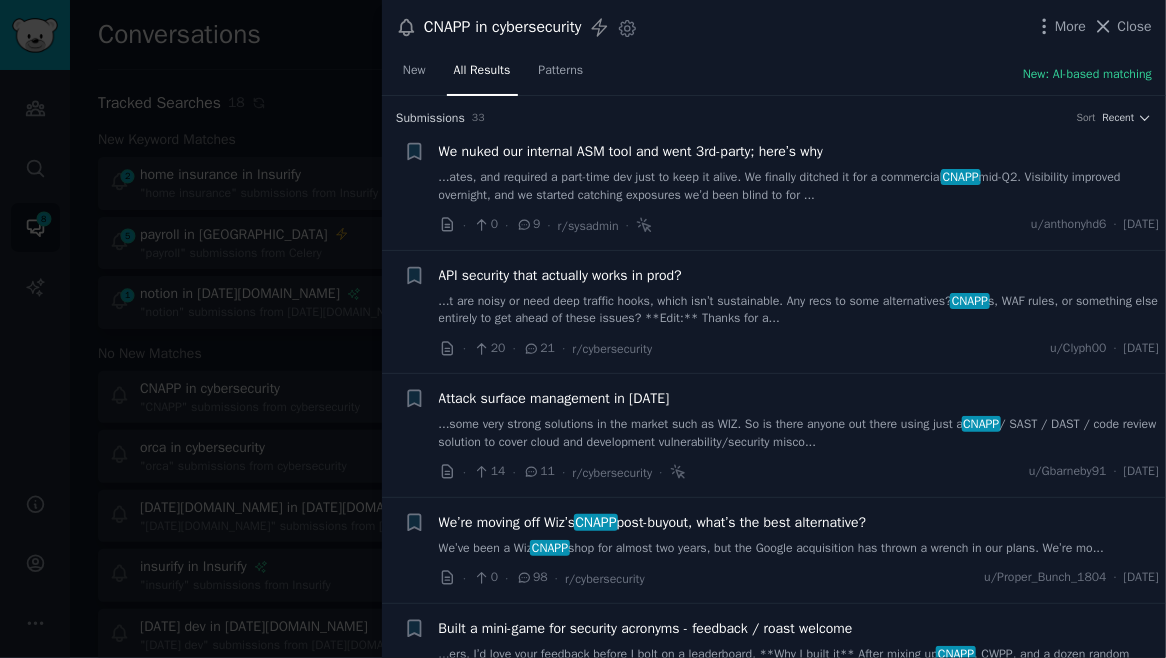 click at bounding box center [583, 329] 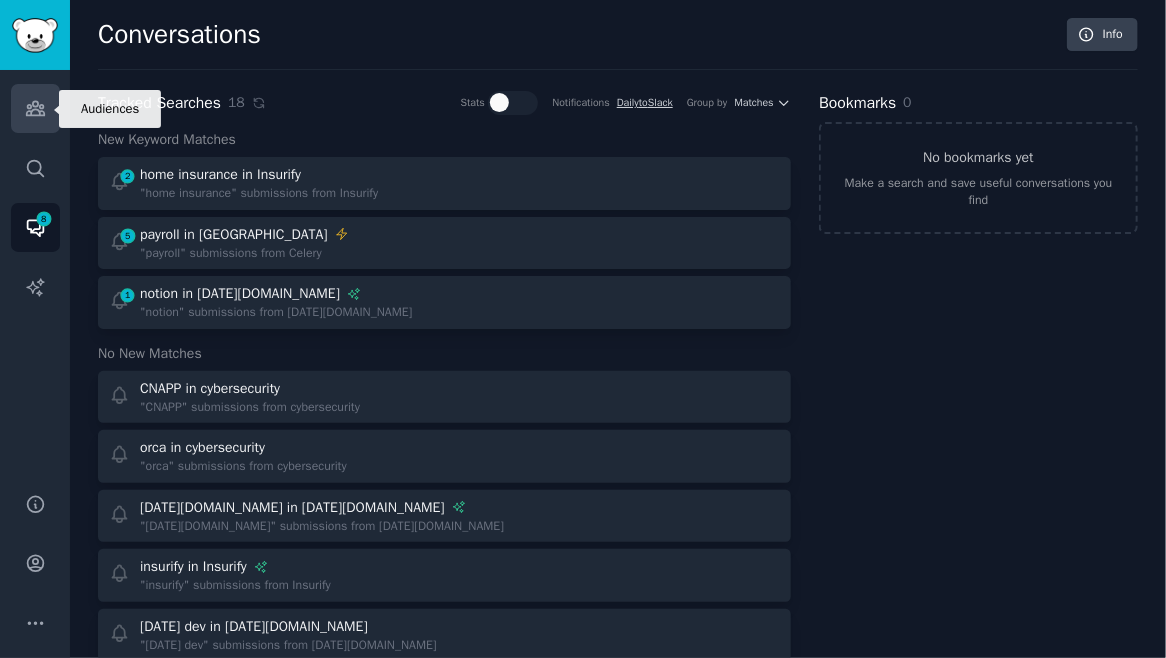 click 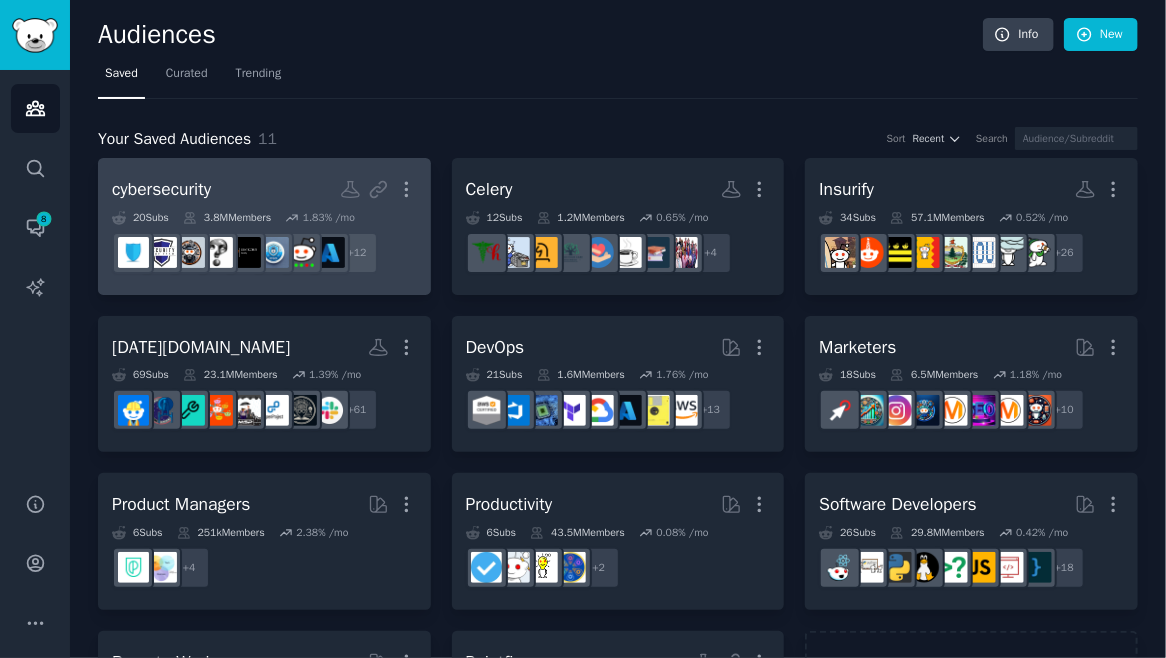 click on "3.8M  Members" at bounding box center [227, 218] 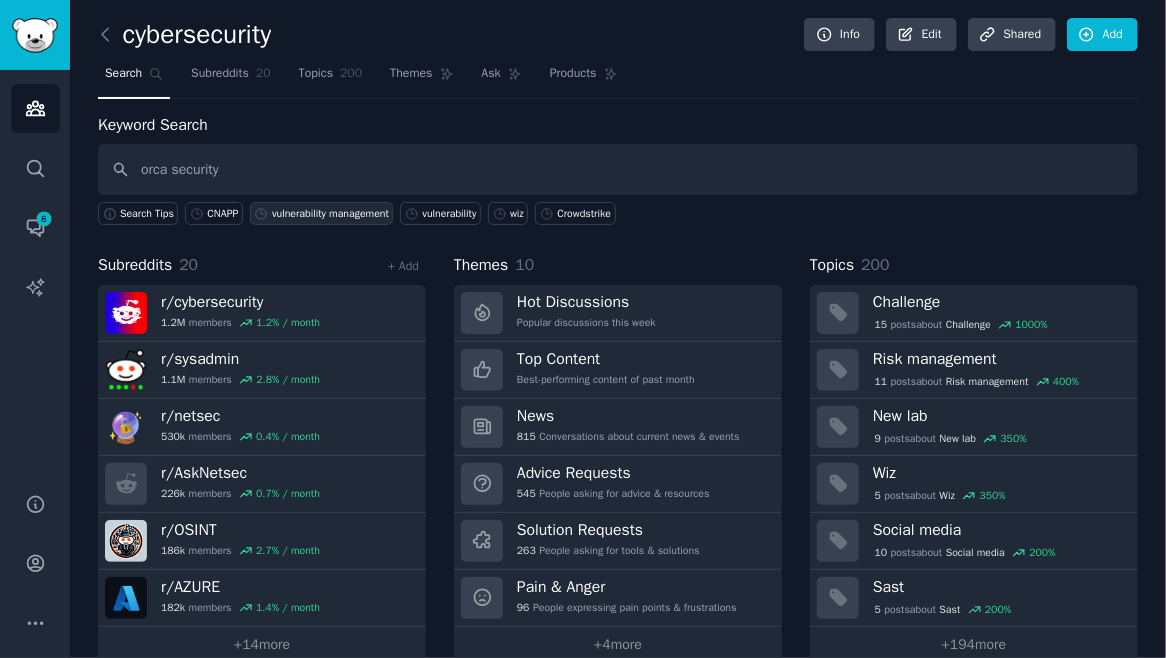 type on "orca security" 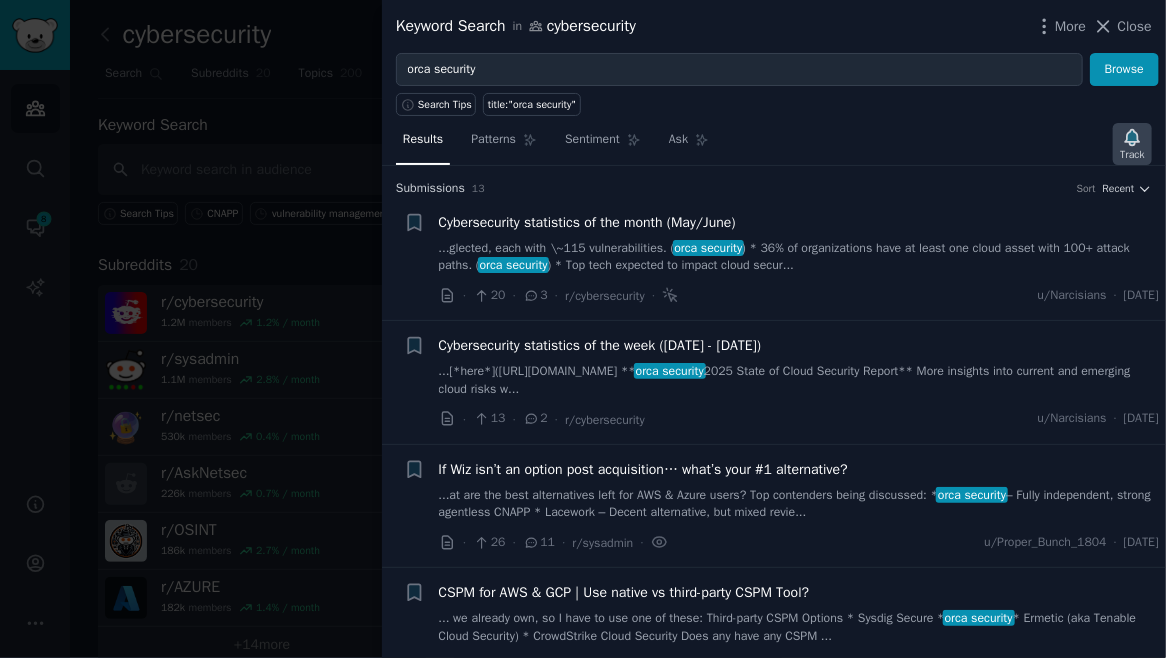 click on "Track" at bounding box center (1132, 144) 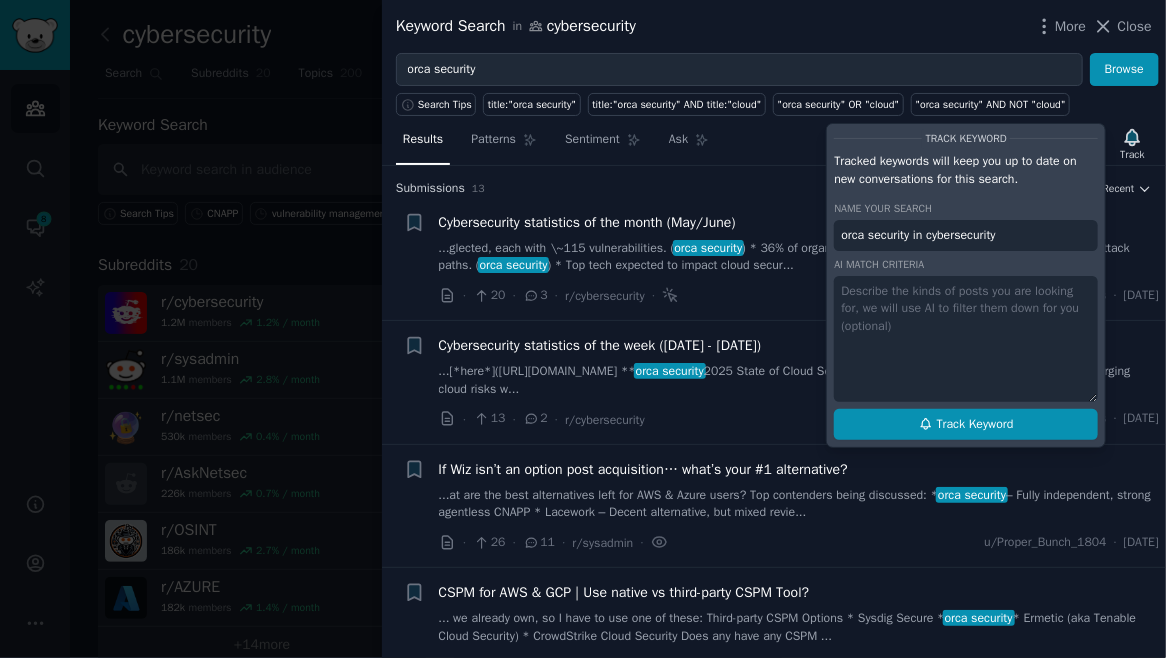 click on "Track Keyword" at bounding box center (975, 425) 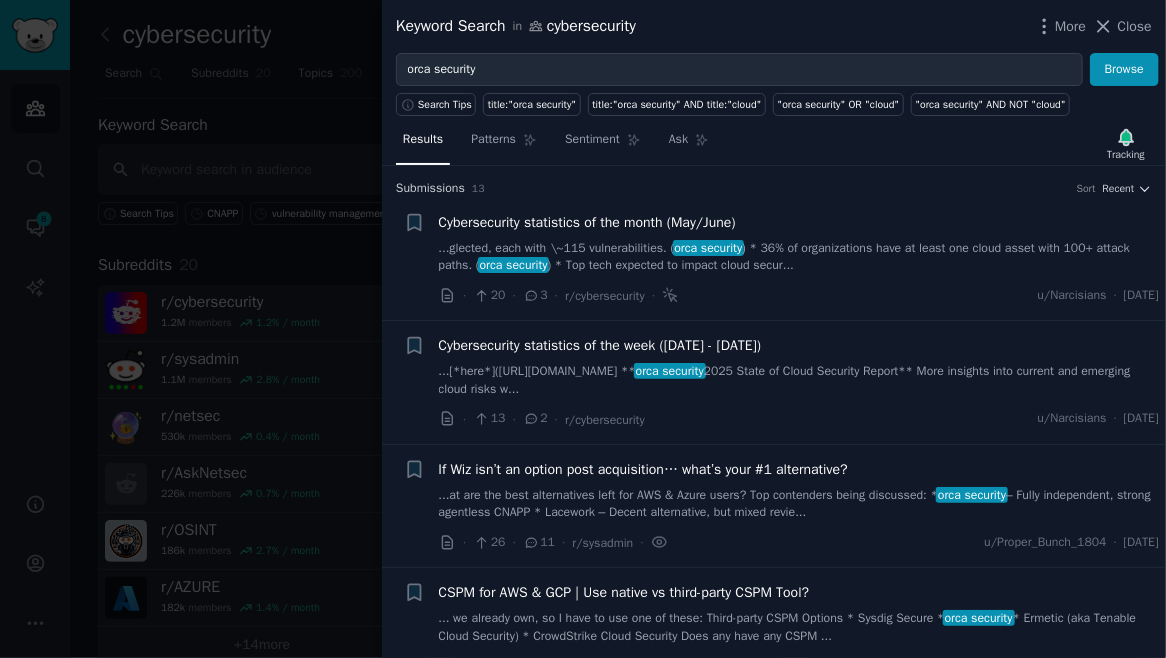 click at bounding box center (583, 329) 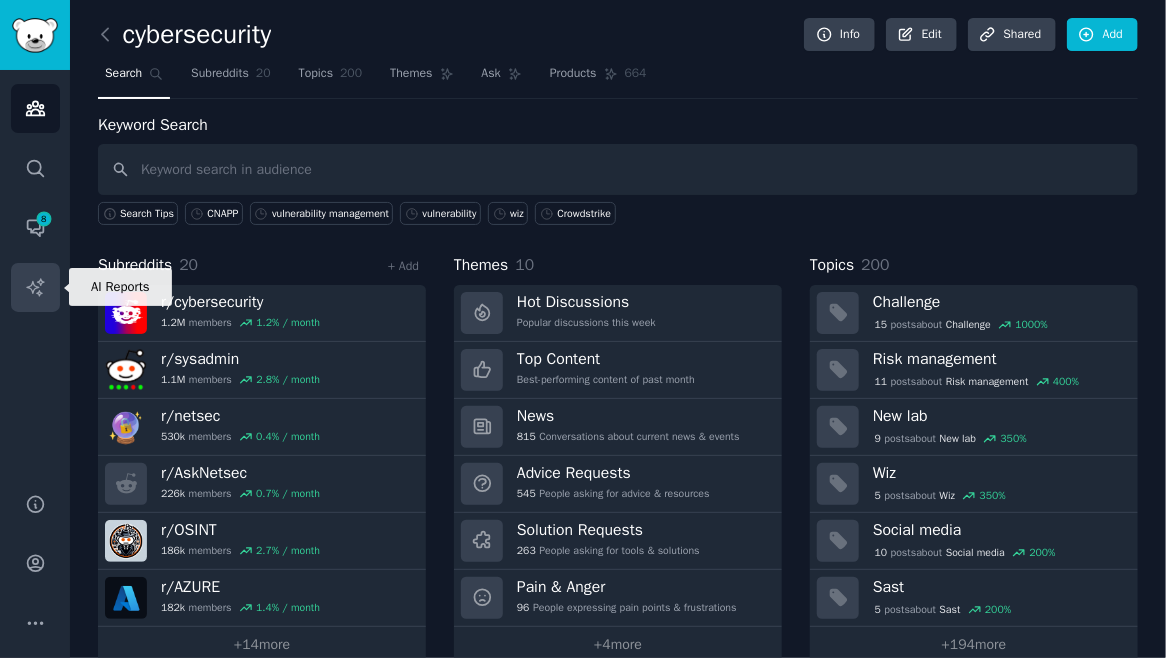 click on "AI Reports" at bounding box center [35, 287] 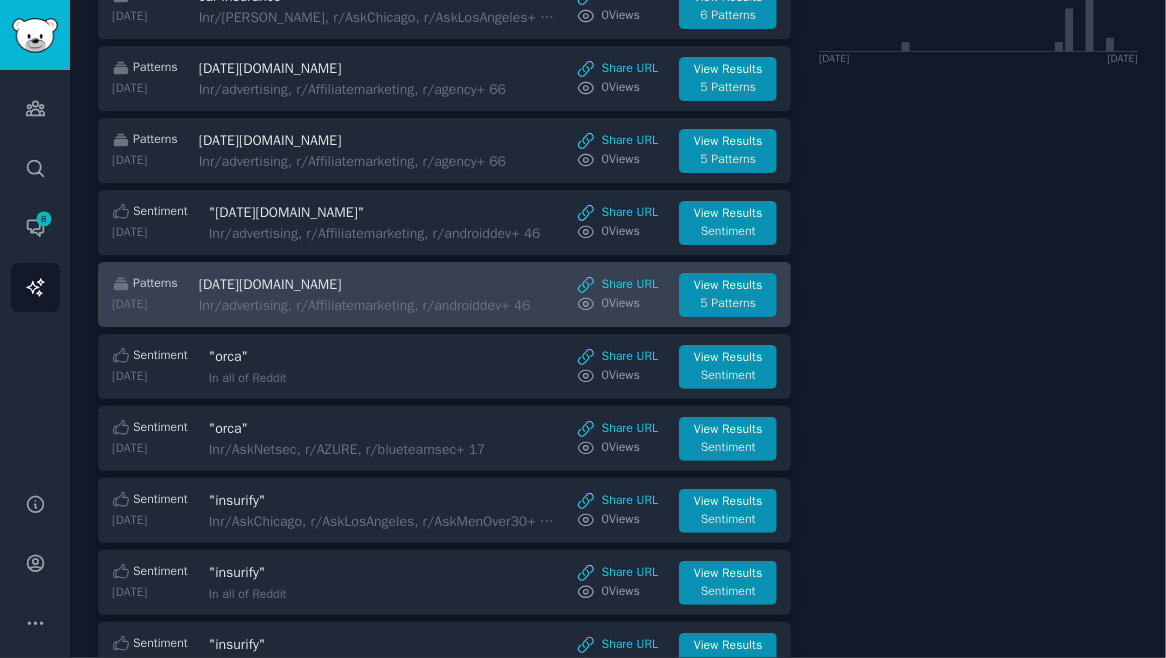 scroll, scrollTop: 0, scrollLeft: 0, axis: both 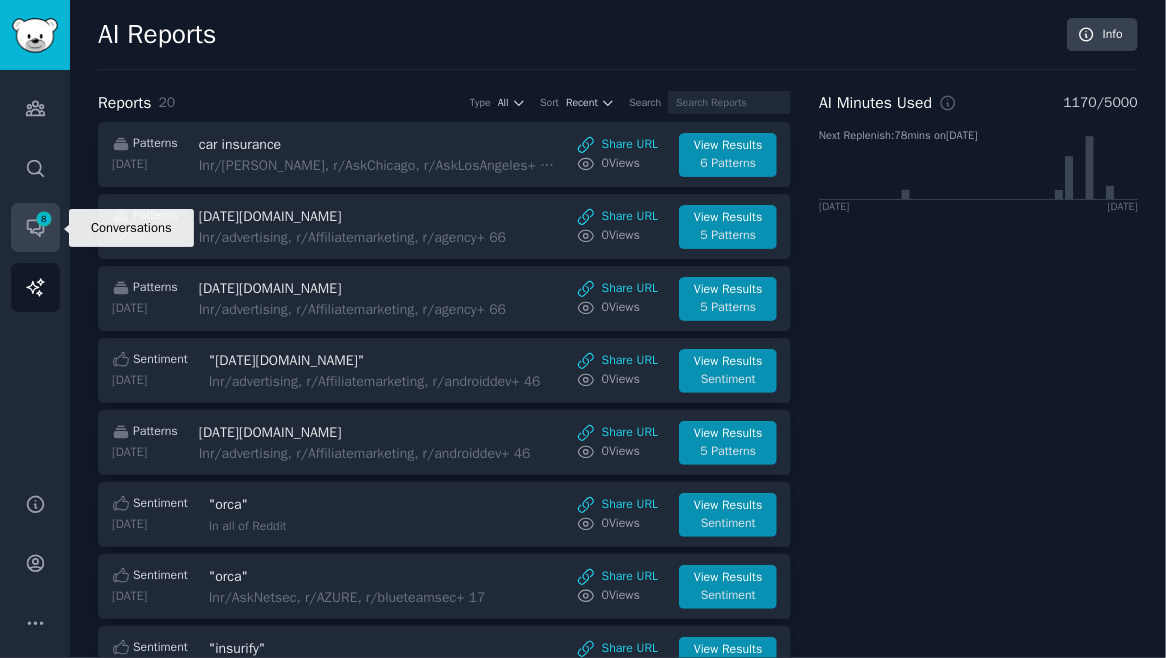 click on "Conversations 8" at bounding box center [35, 227] 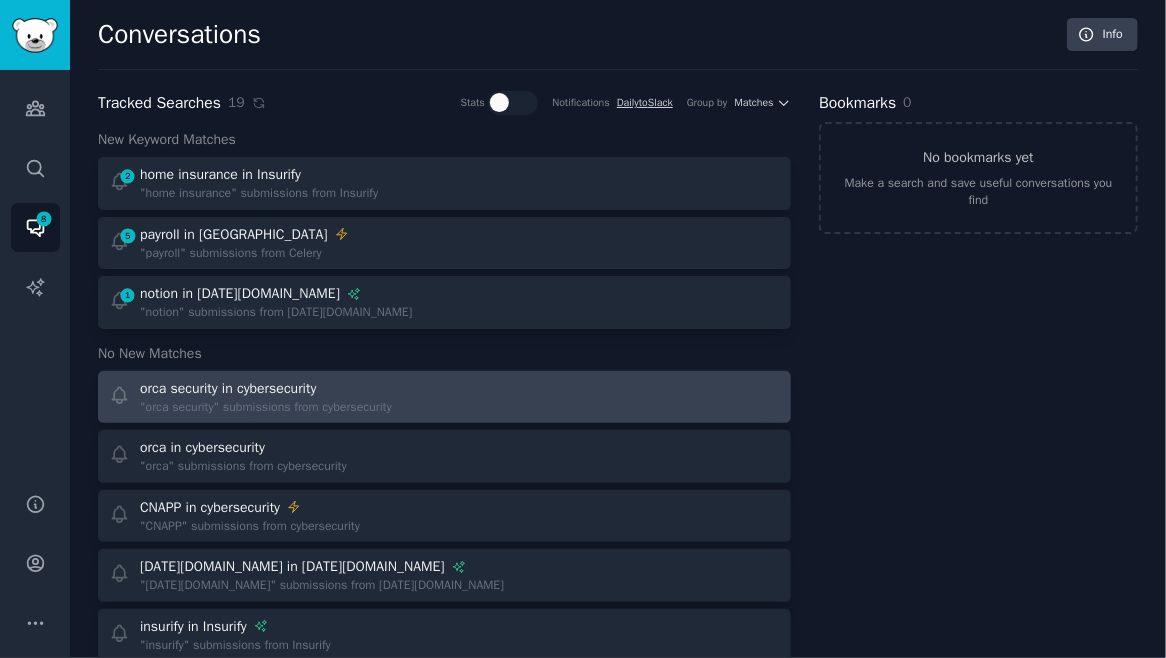 click on ""orca security" submissions from cybersecurity" at bounding box center [266, 408] 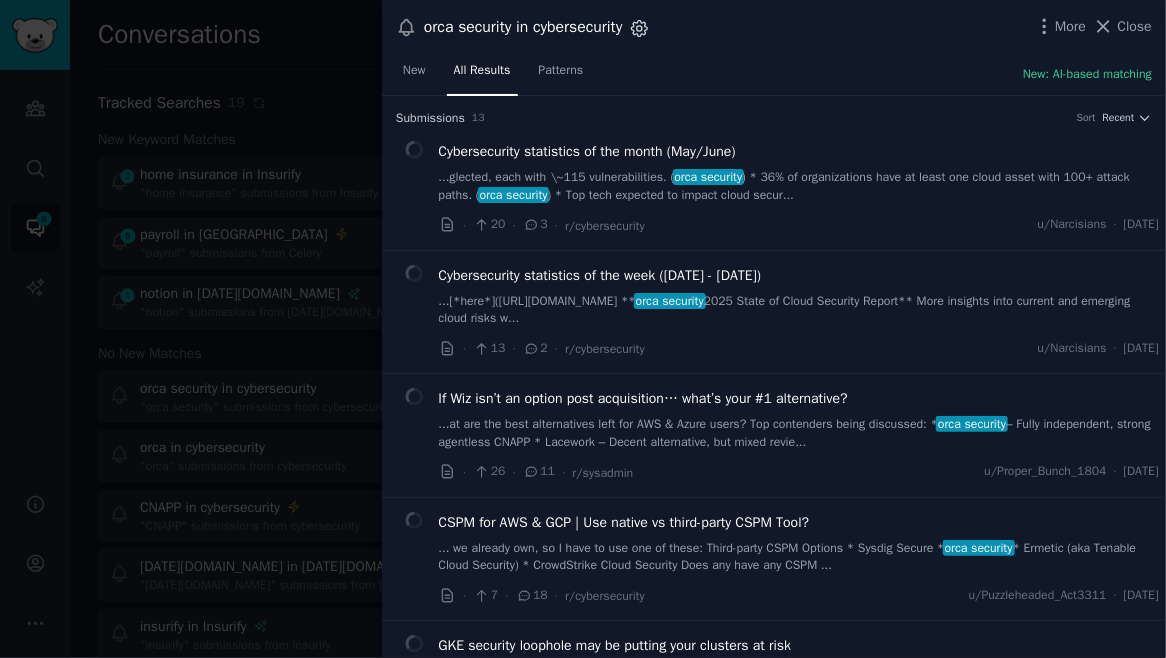 click 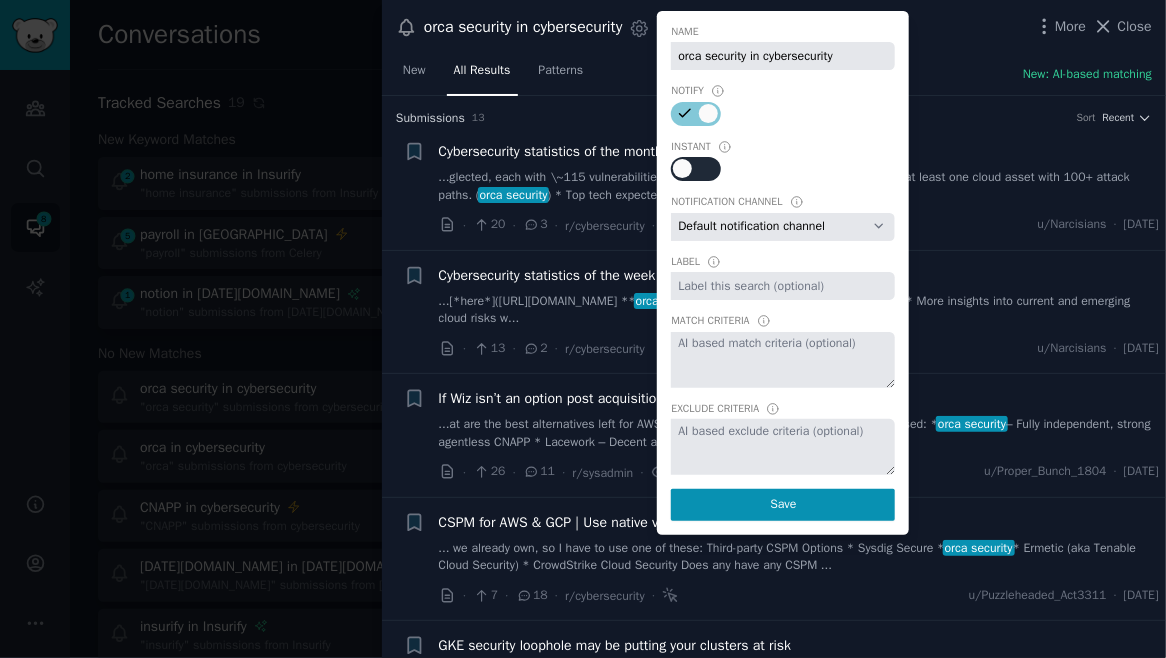 click at bounding box center (696, 169) 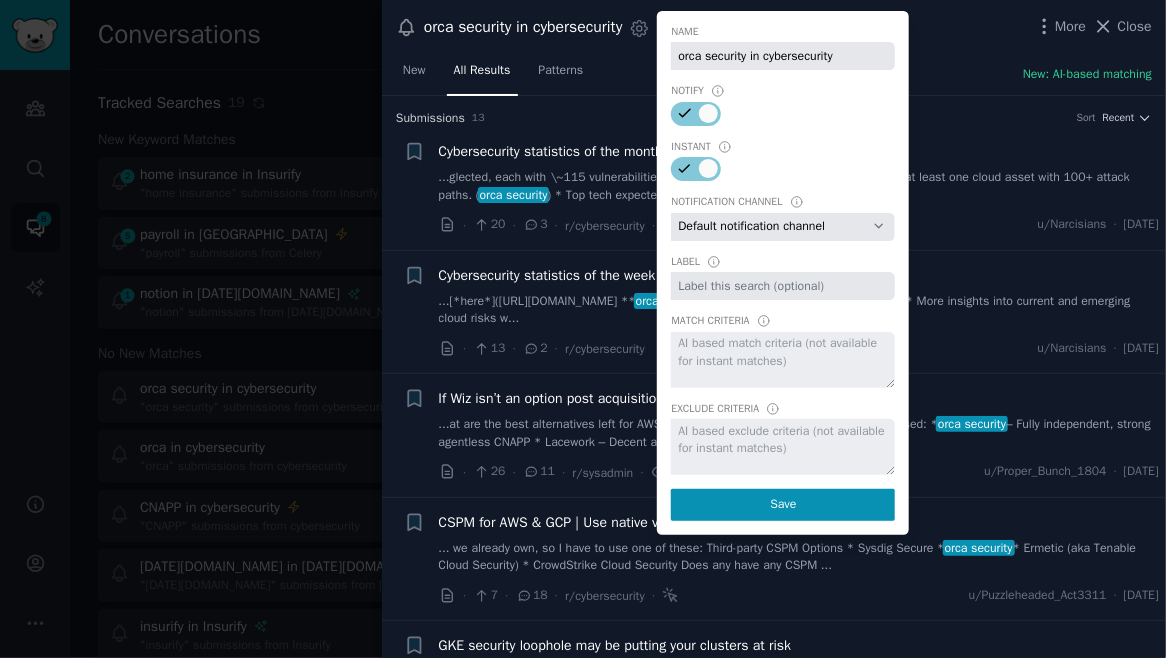 click on "Default notification channel [EMAIL_ADDRESS][DOMAIN_NAME] Email: [EMAIL_ADDRESS][DOMAIN_NAME] Slack: [EMAIL_ADDRESS][DOMAIN_NAME] Slack: [EMAIL_ADDRESS][DOMAIN_NAME]" at bounding box center [783, 227] 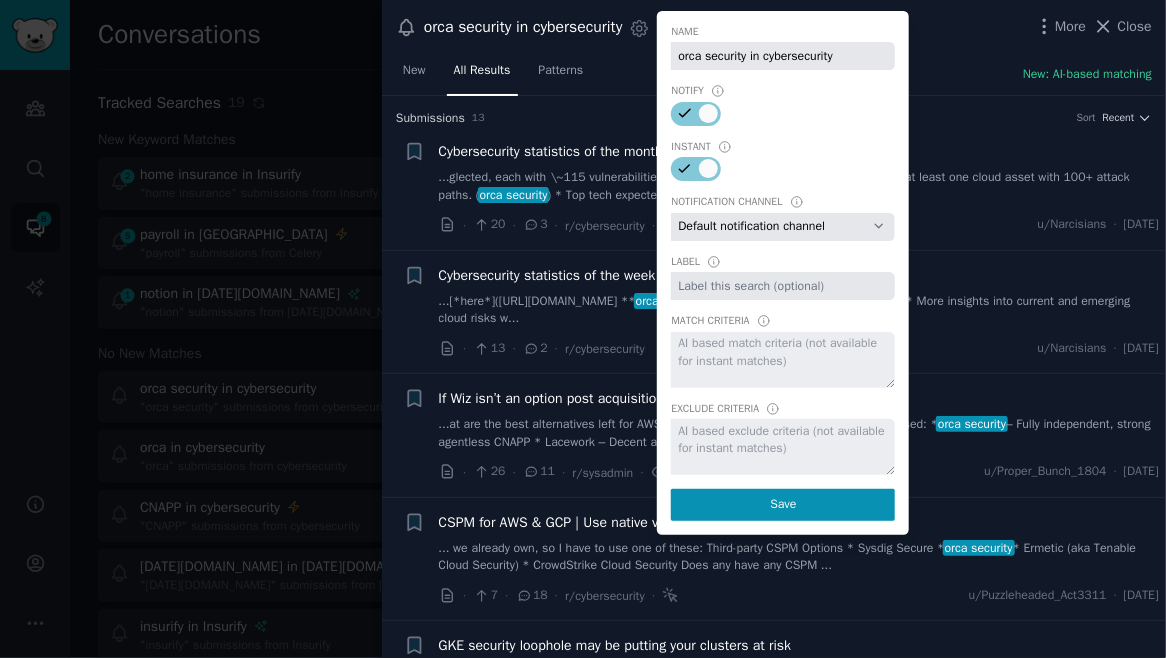 select on "406" 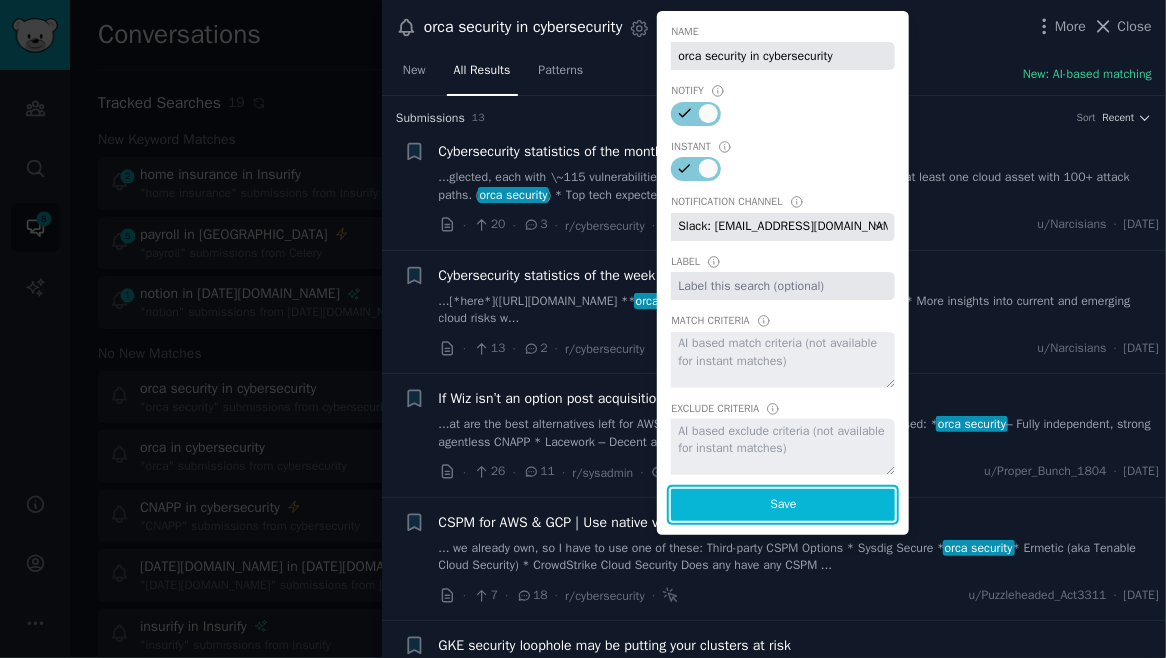 click on "Save" at bounding box center [783, 505] 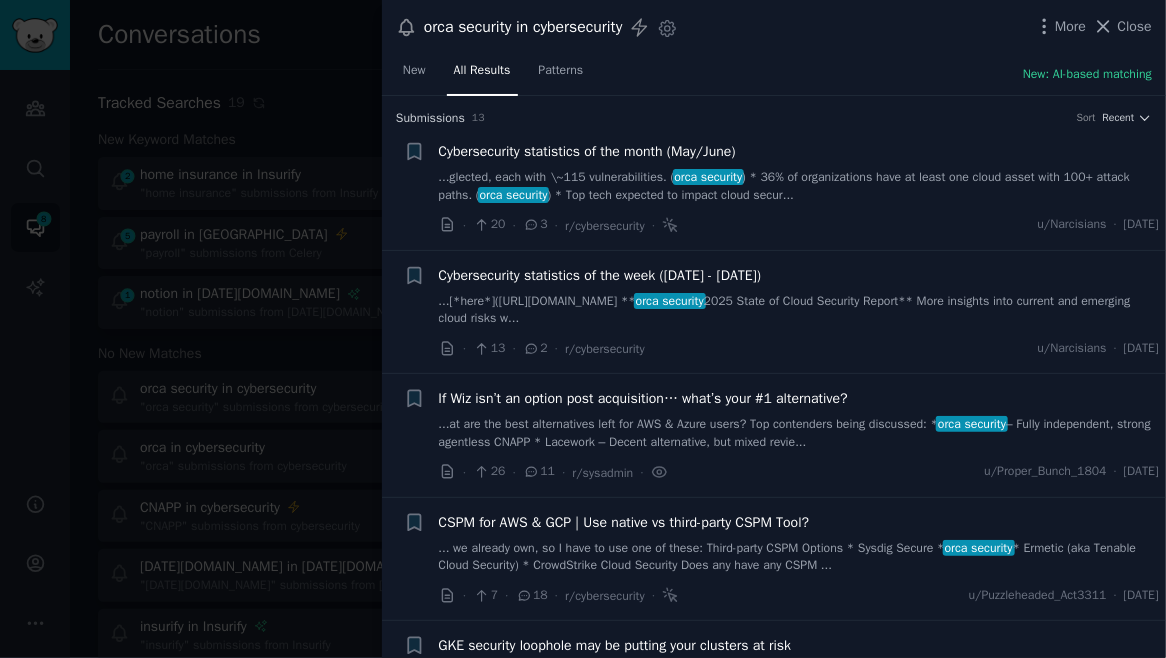 drag, startPoint x: 346, startPoint y: 129, endPoint x: 352, endPoint y: 145, distance: 17.088007 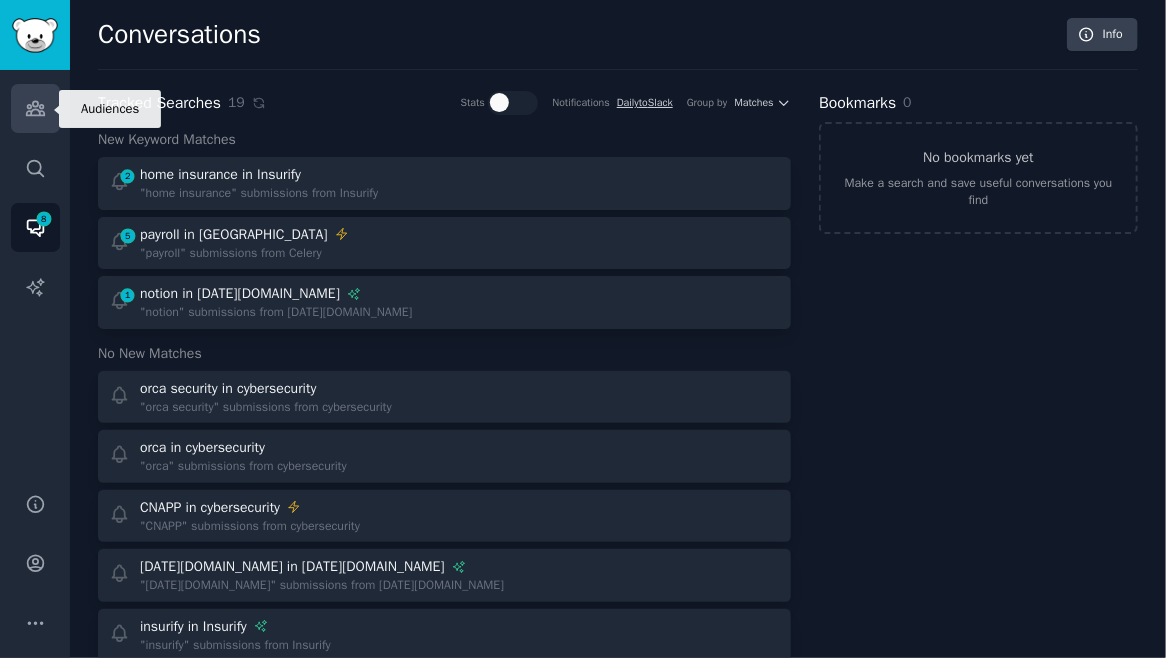 click 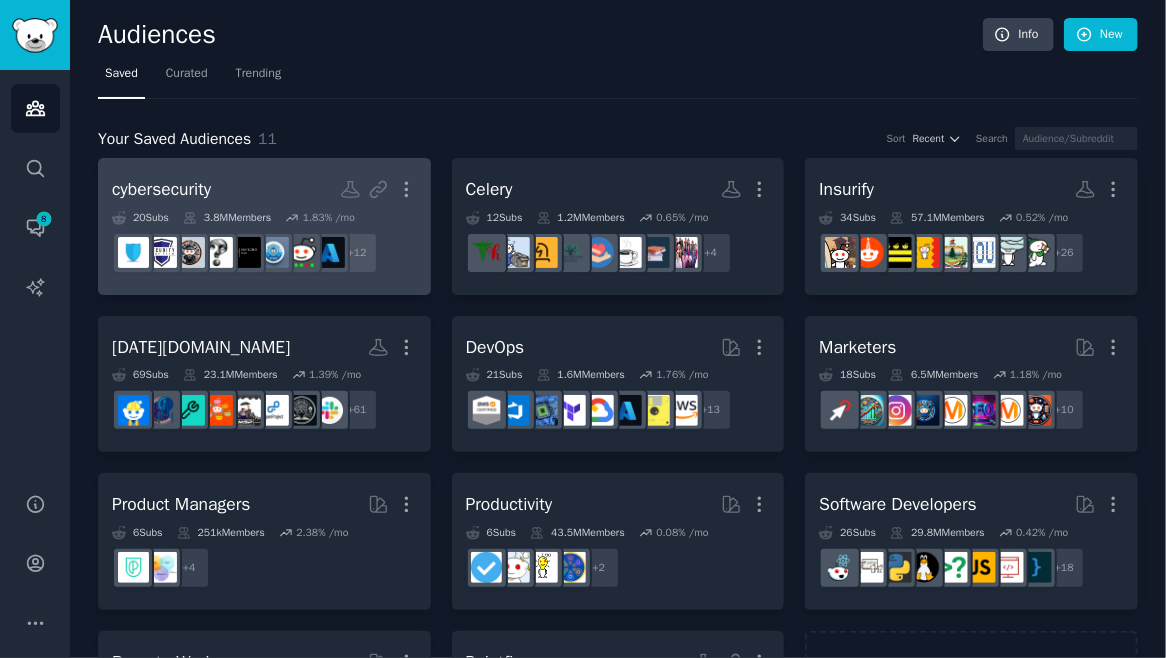 click on "cybersecurity More 20  Sub s 3.8M  Members 1.83 % /mo + 12" at bounding box center [264, 226] 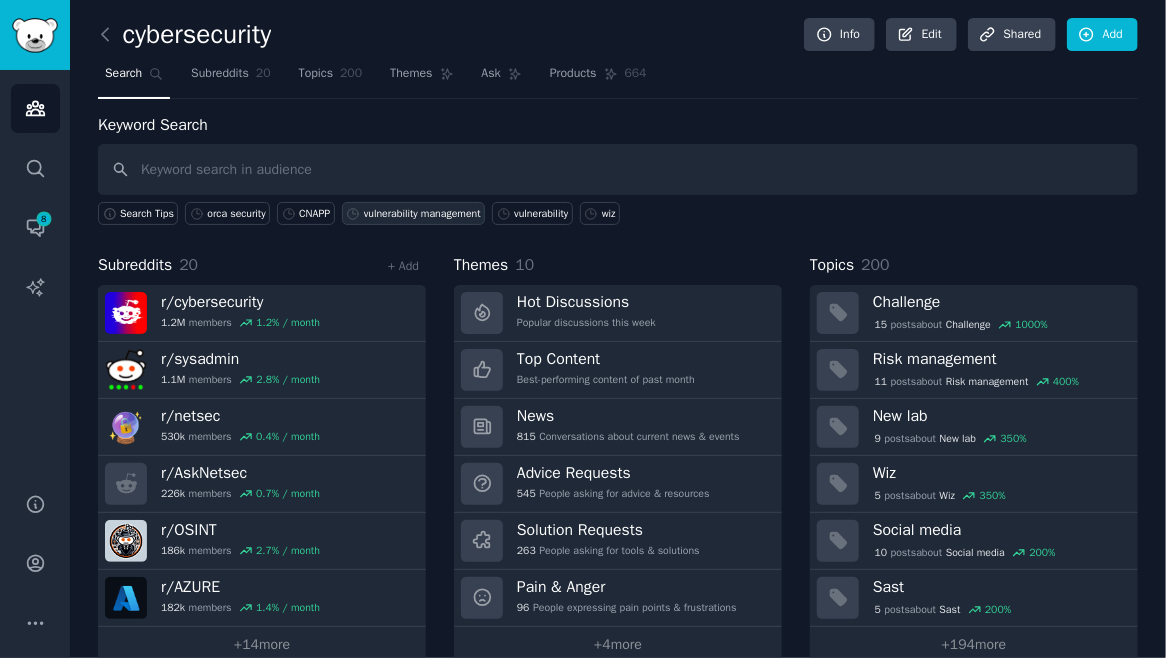 click on "vulnerability management" at bounding box center (422, 214) 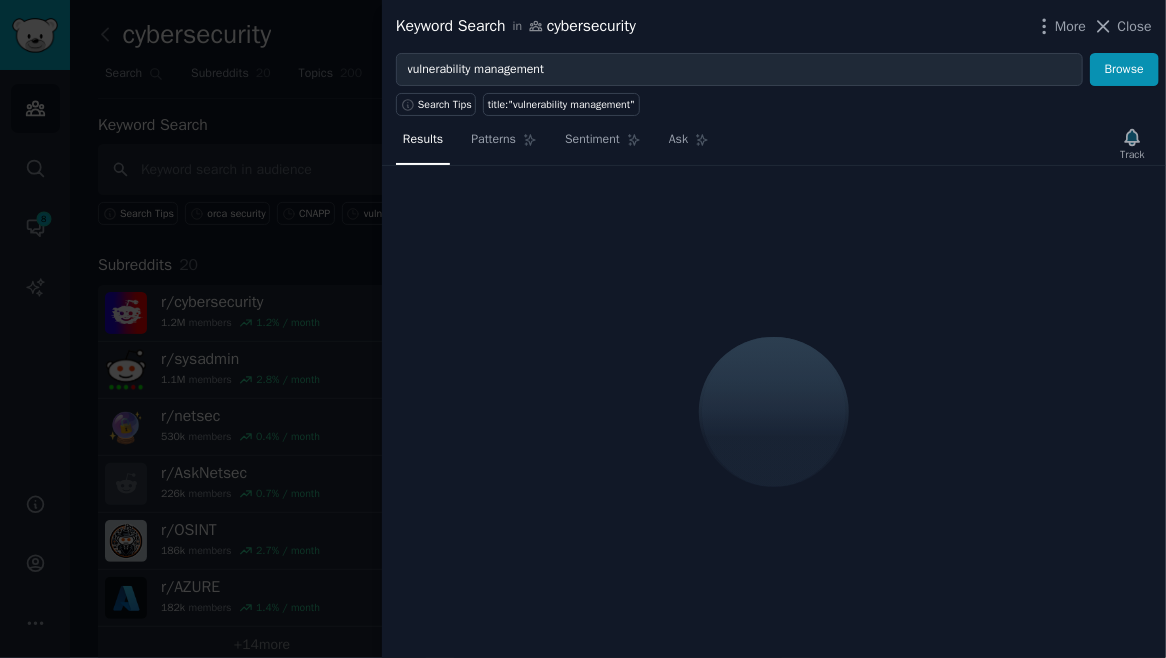 click on "Track" at bounding box center (1132, 144) 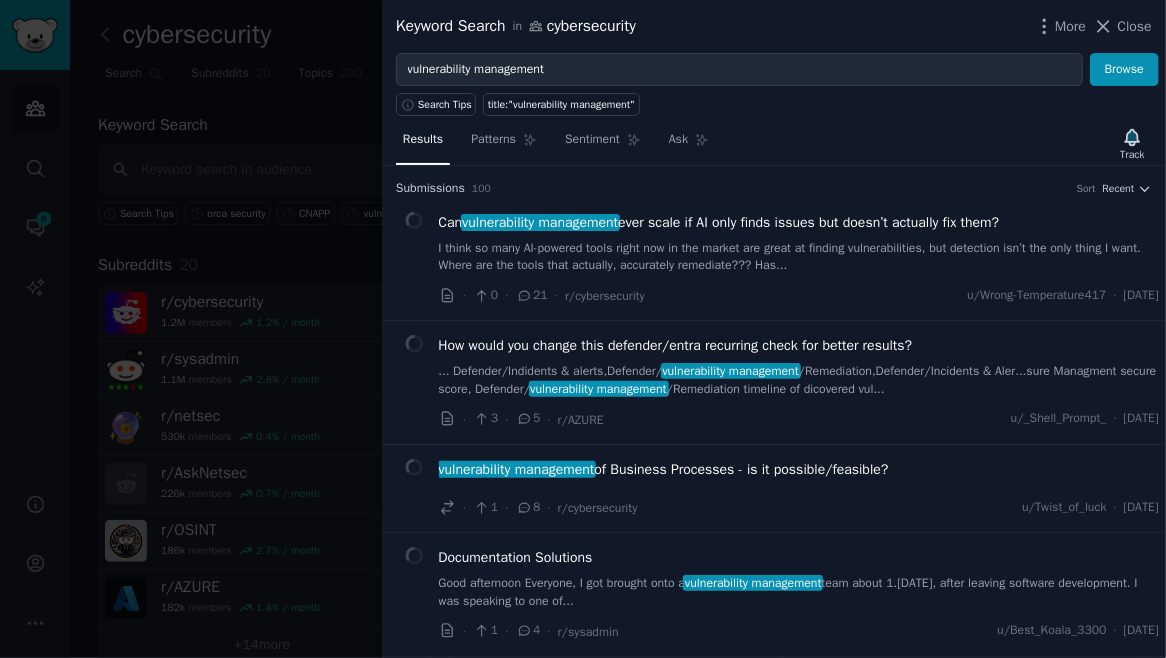 click 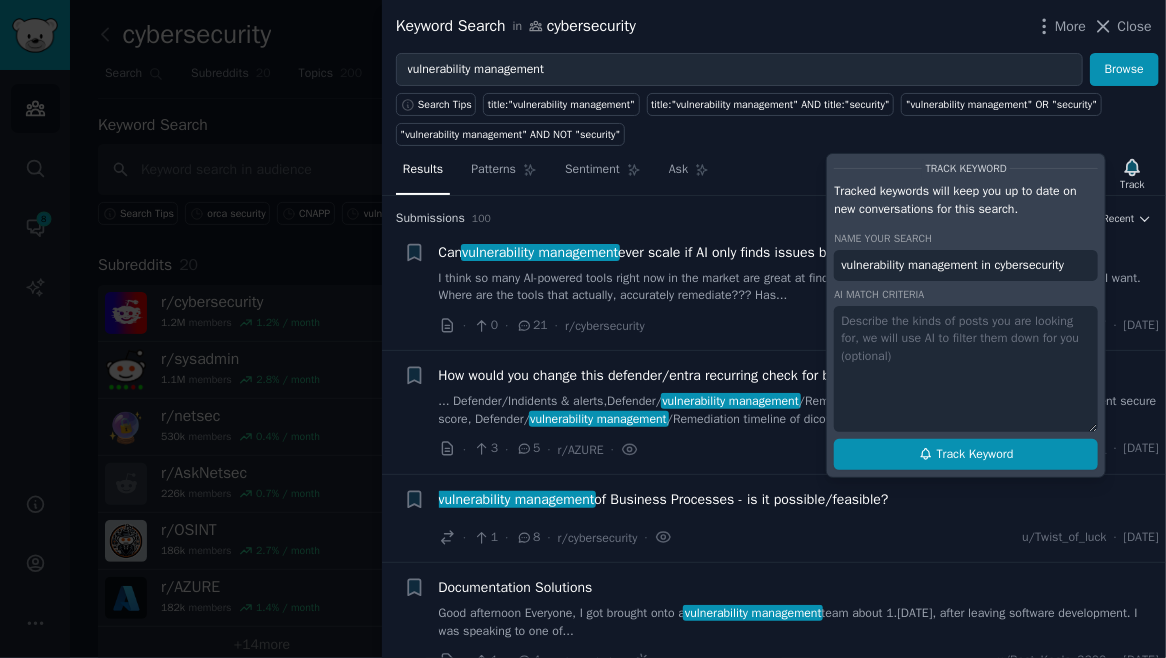 click on "Track Keyword" at bounding box center [975, 455] 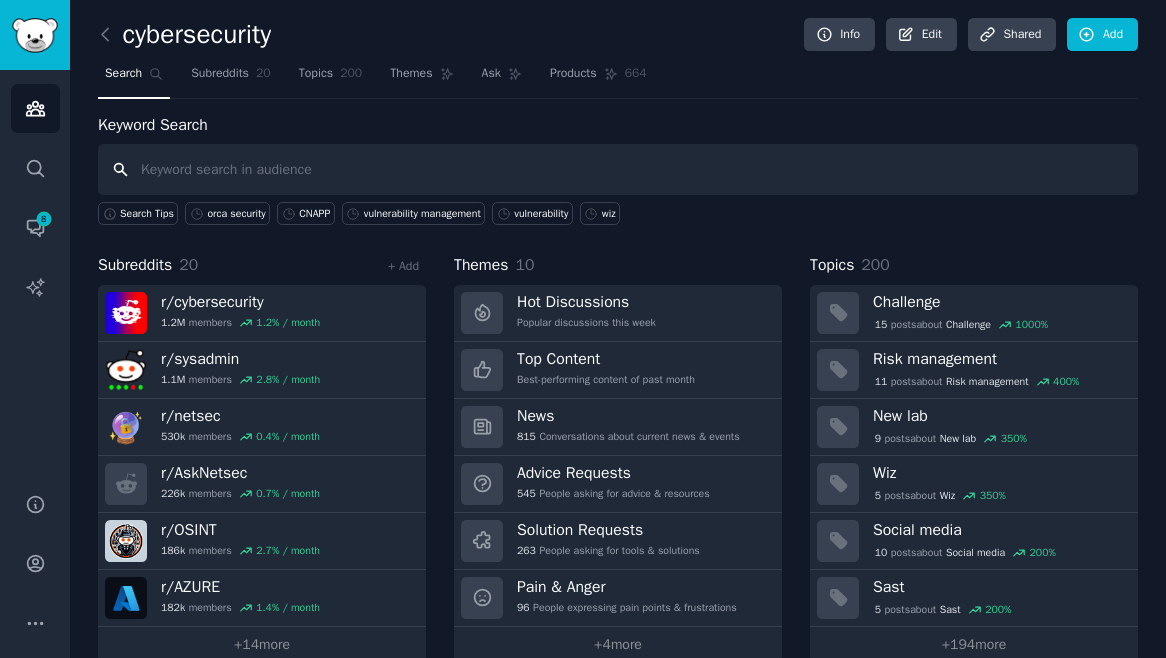 scroll, scrollTop: 0, scrollLeft: 0, axis: both 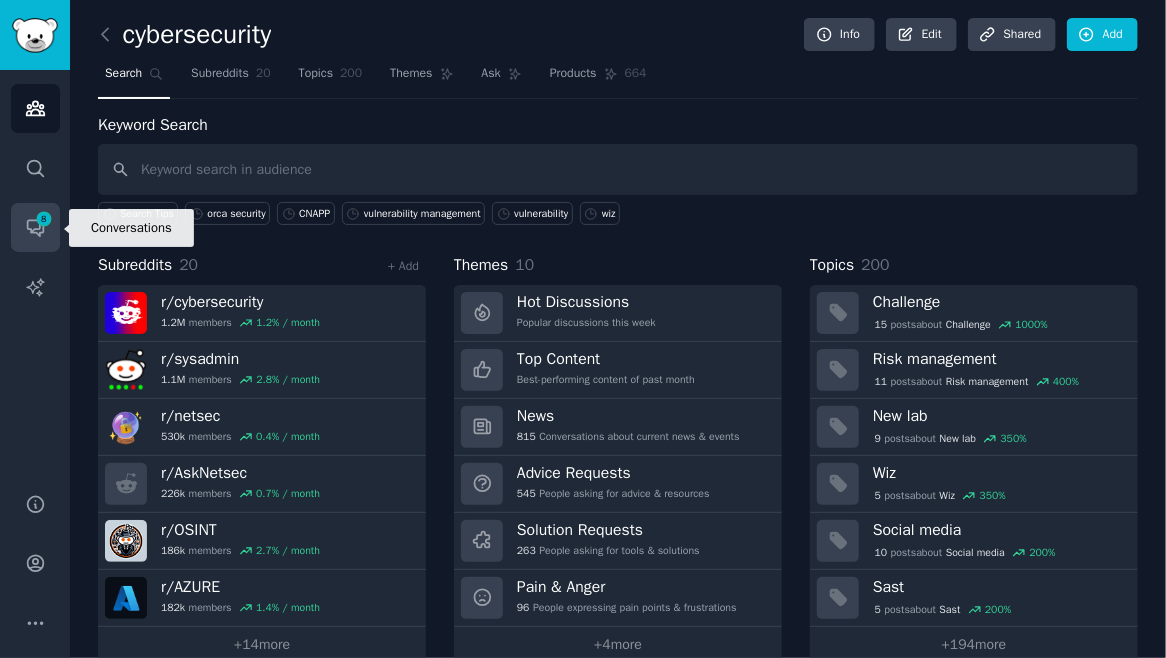 click on "Conversations 8" at bounding box center (35, 227) 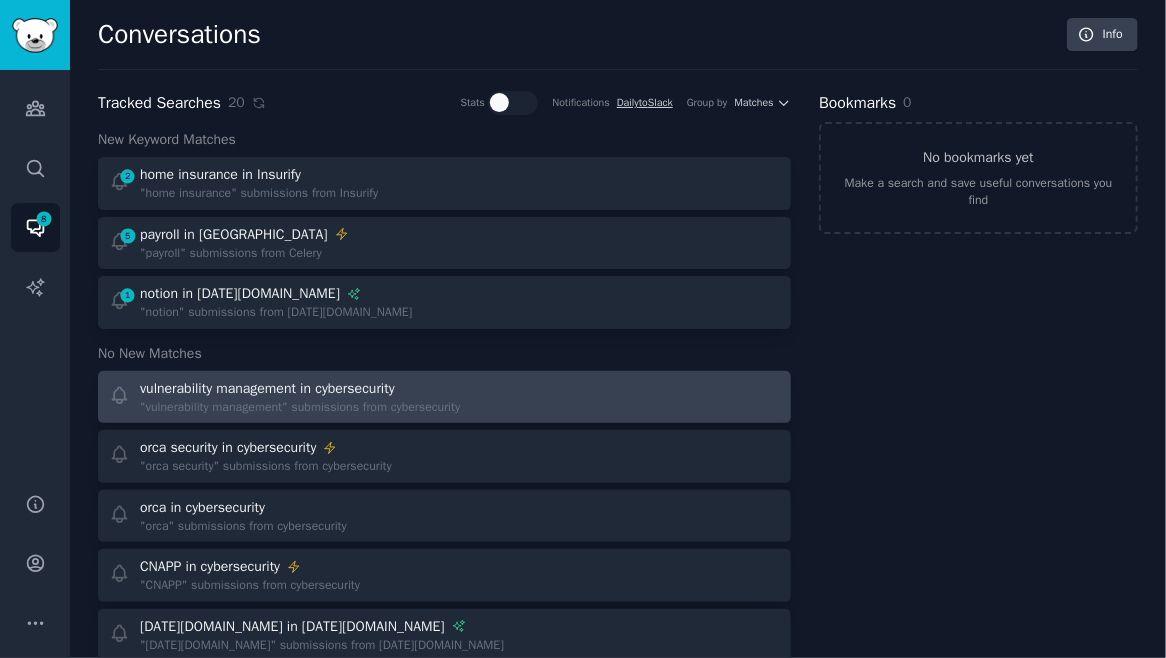 click on "vulnerability management in cybersecurity" at bounding box center (267, 388) 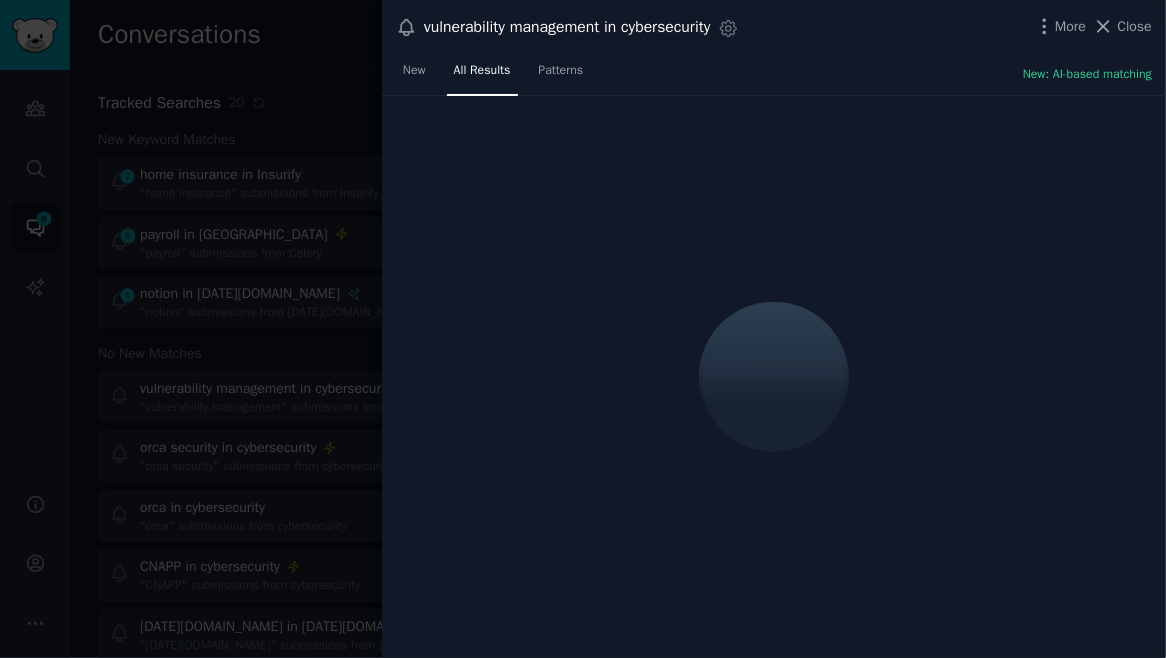 click 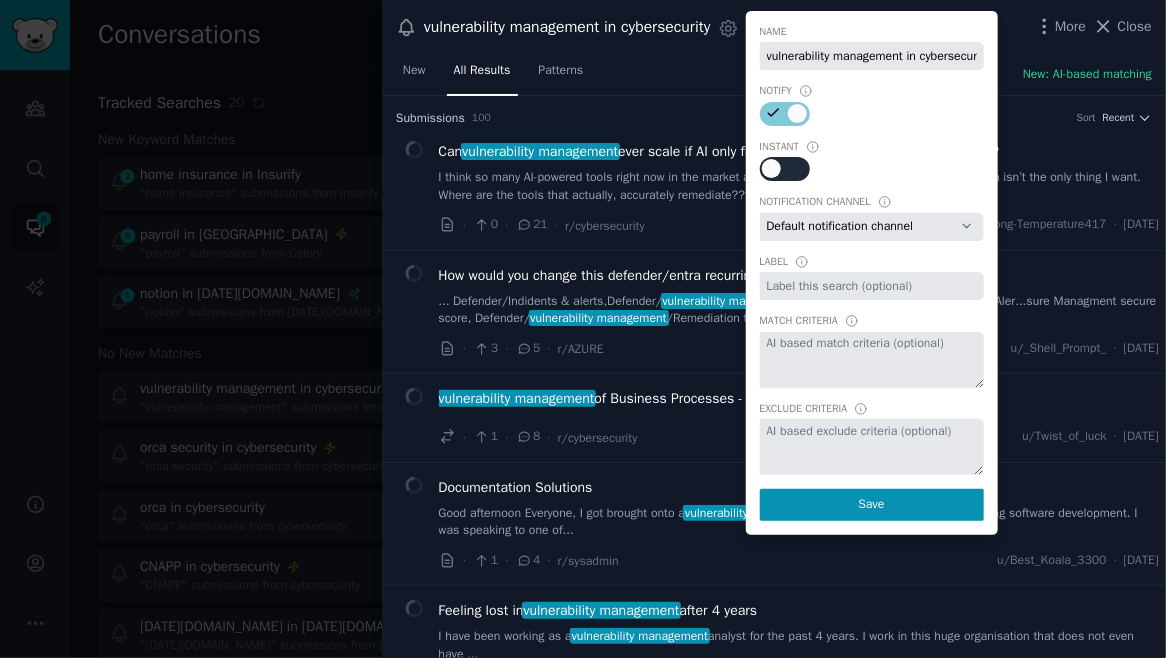 scroll, scrollTop: 0, scrollLeft: 33, axis: horizontal 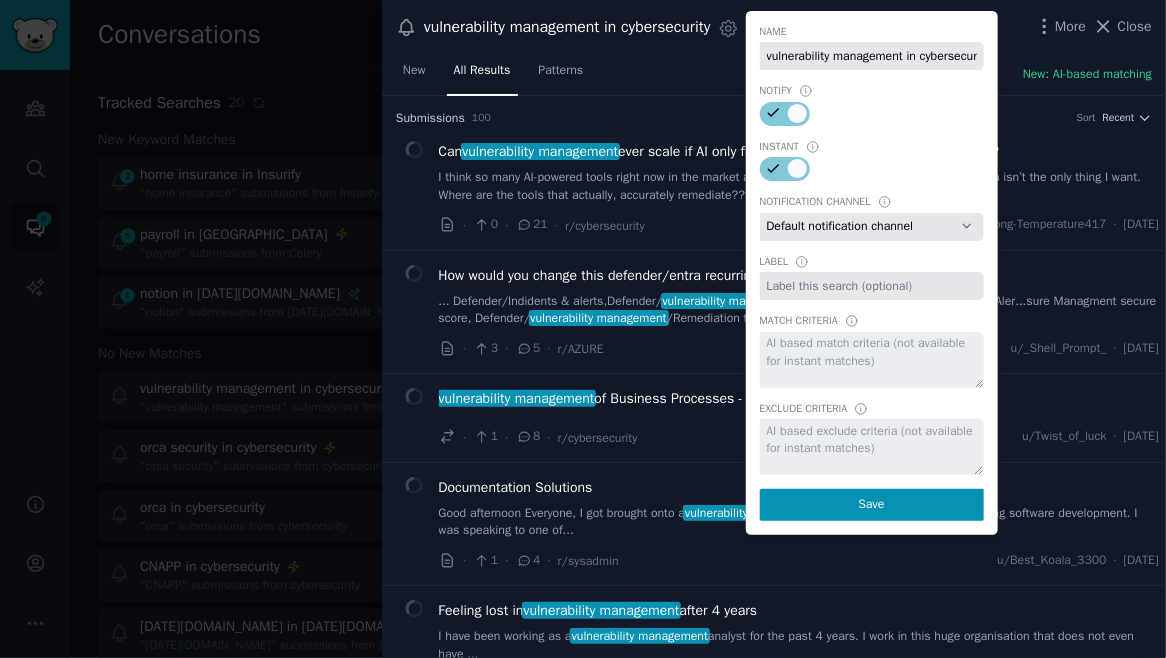 click on "Default notification channel [EMAIL_ADDRESS][DOMAIN_NAME] Email: [EMAIL_ADDRESS][DOMAIN_NAME] Slack: [EMAIL_ADDRESS][DOMAIN_NAME] Slack: [EMAIL_ADDRESS][DOMAIN_NAME]" at bounding box center [872, 227] 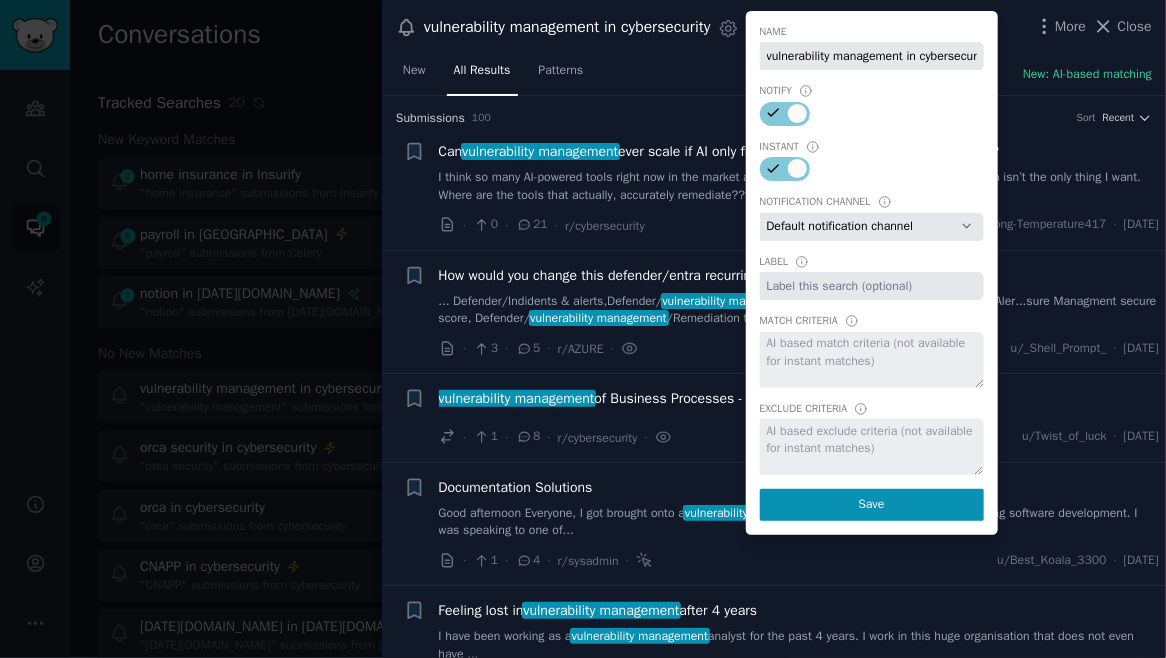 select on "406" 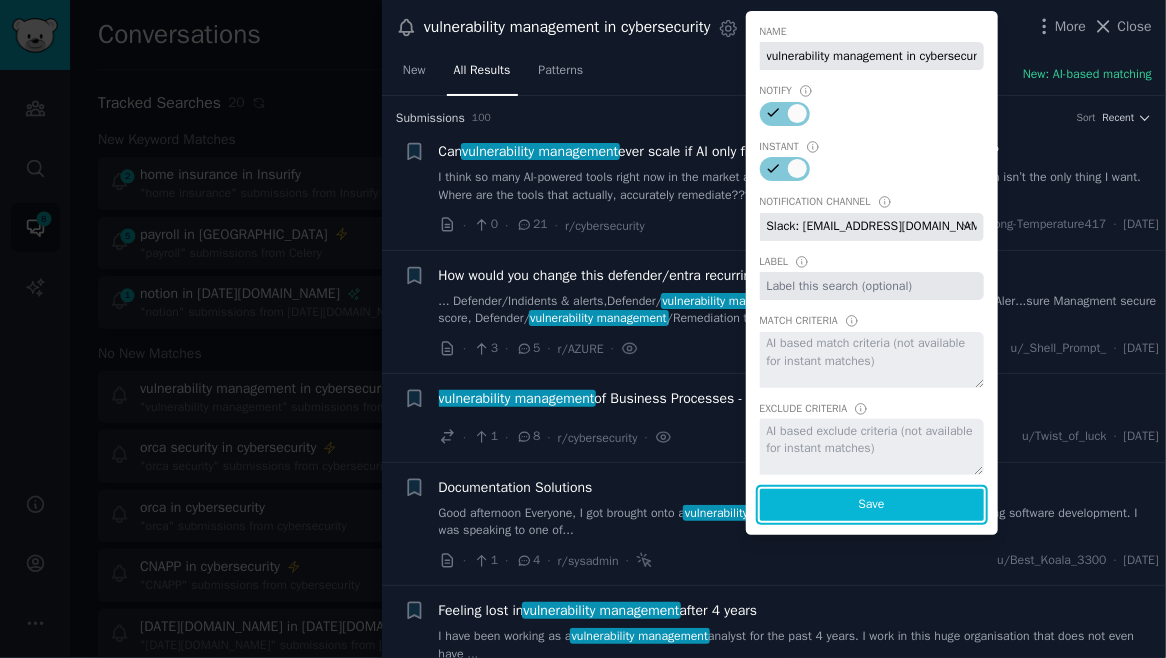 click on "Save" at bounding box center [872, 505] 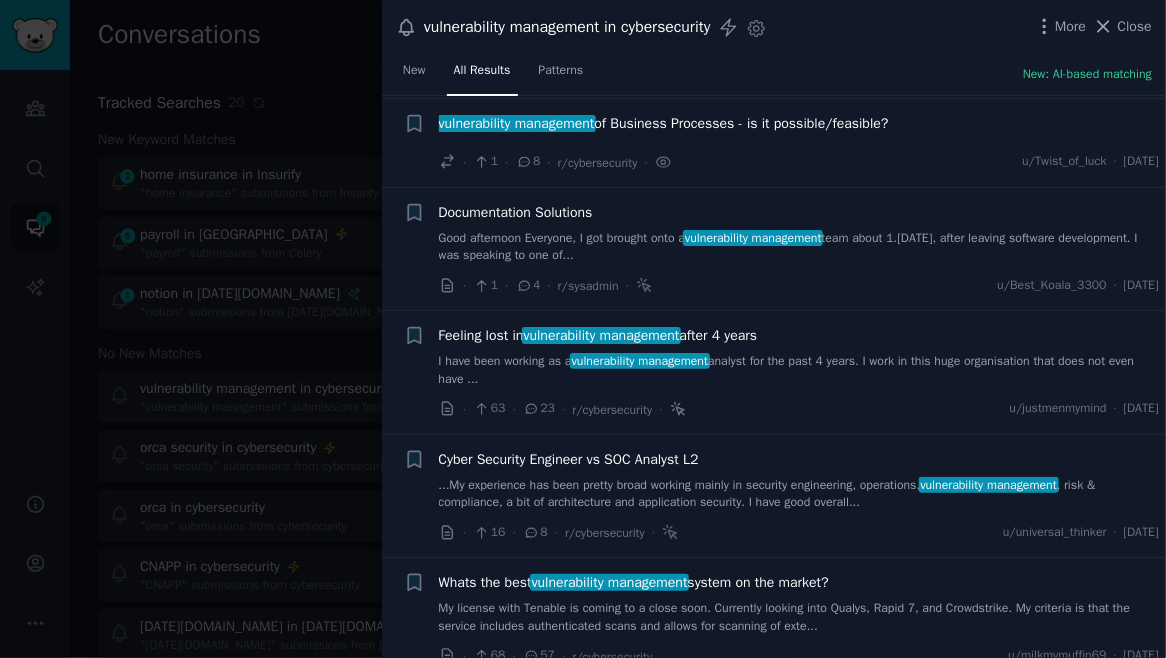 scroll, scrollTop: 384, scrollLeft: 0, axis: vertical 